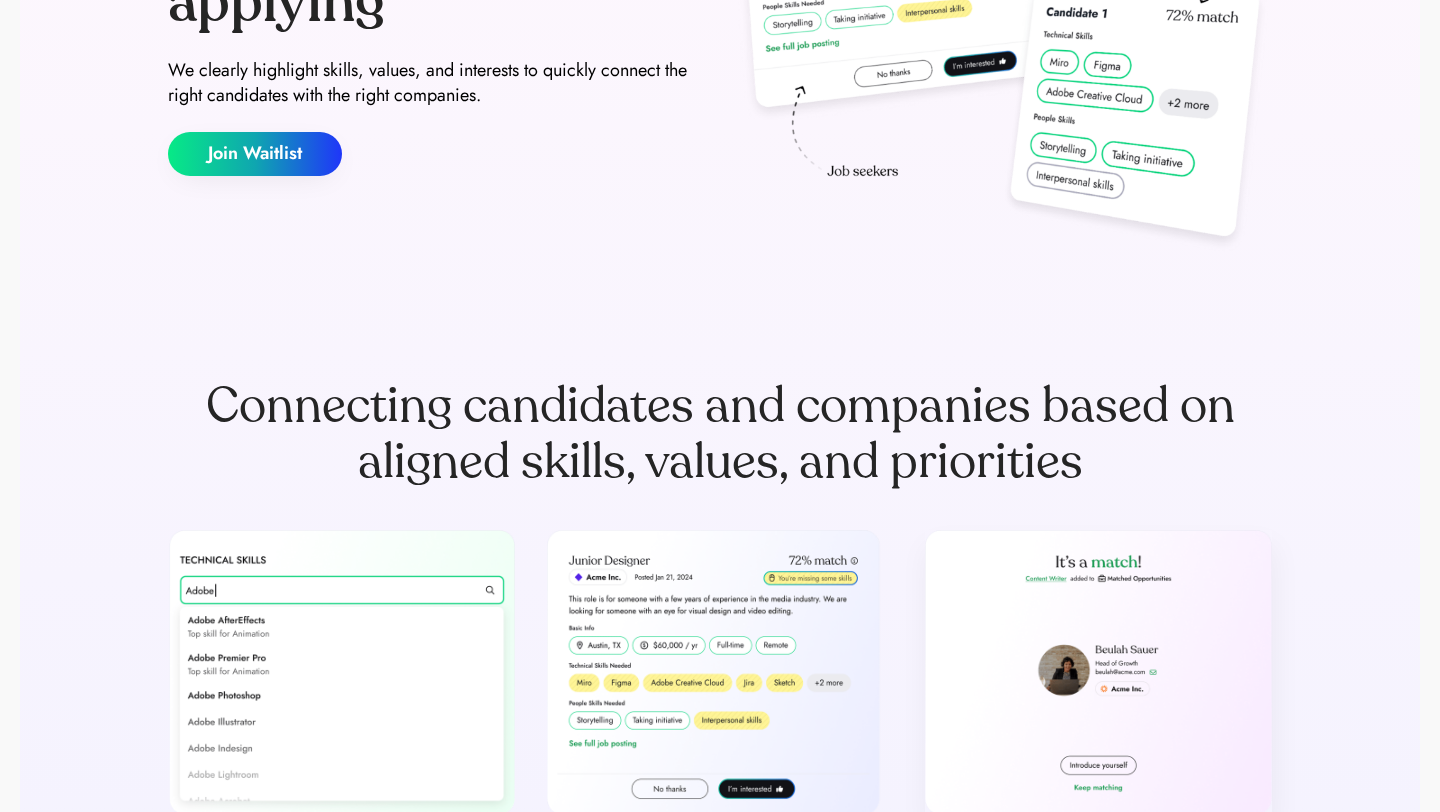 scroll, scrollTop: 0, scrollLeft: 0, axis: both 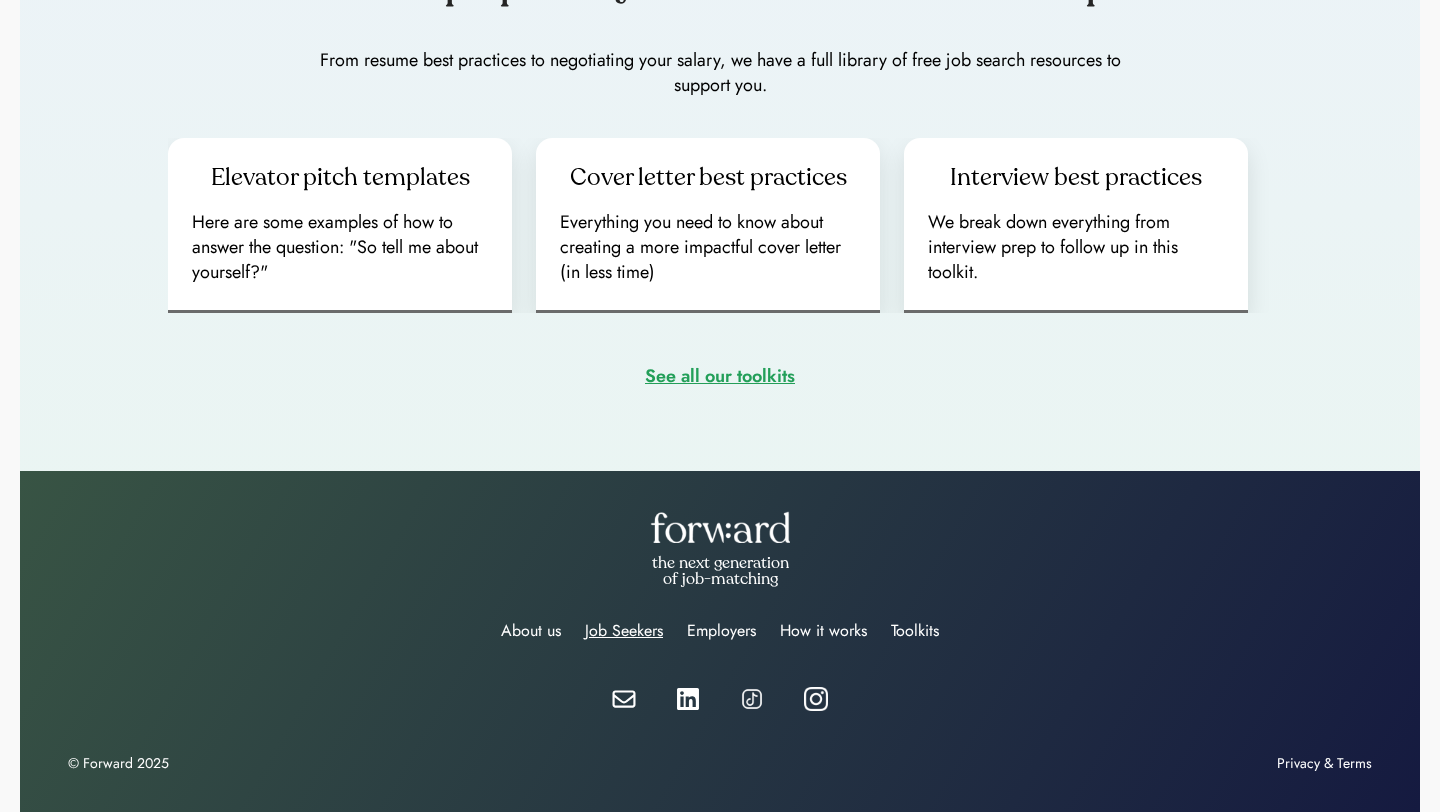 click on "Job Seekers" at bounding box center [624, 631] 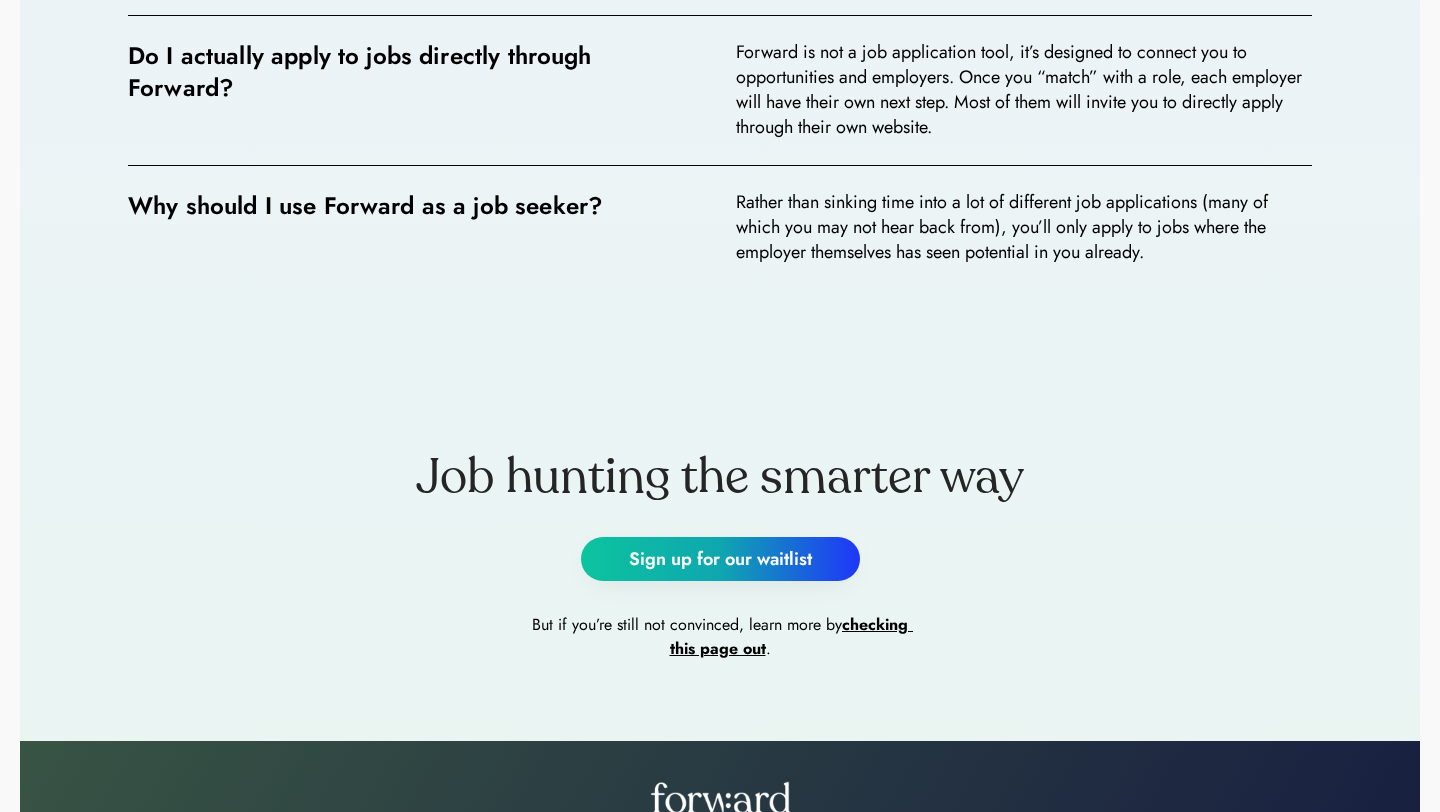 scroll, scrollTop: 3840, scrollLeft: 0, axis: vertical 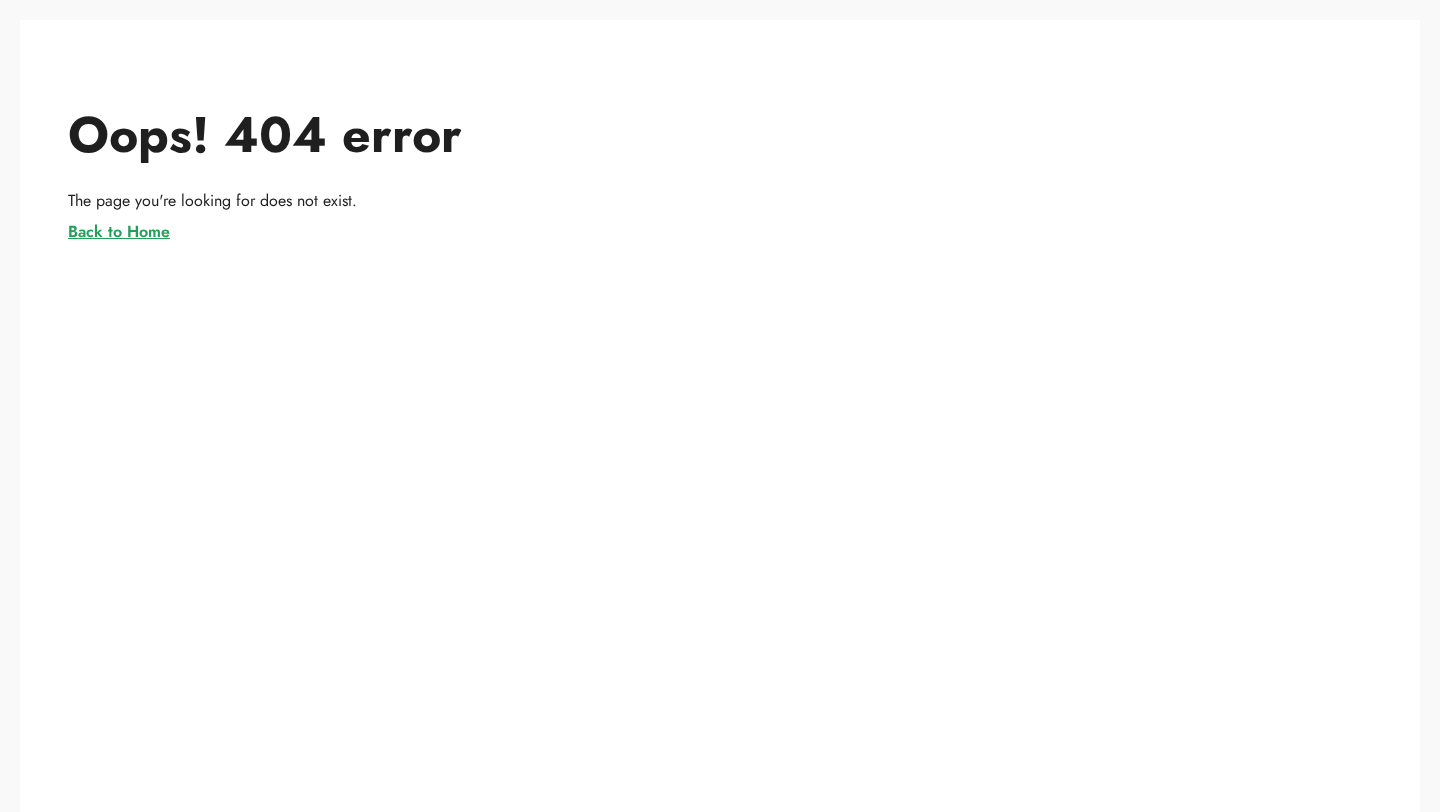 click on "Back to Home" at bounding box center [119, 232] 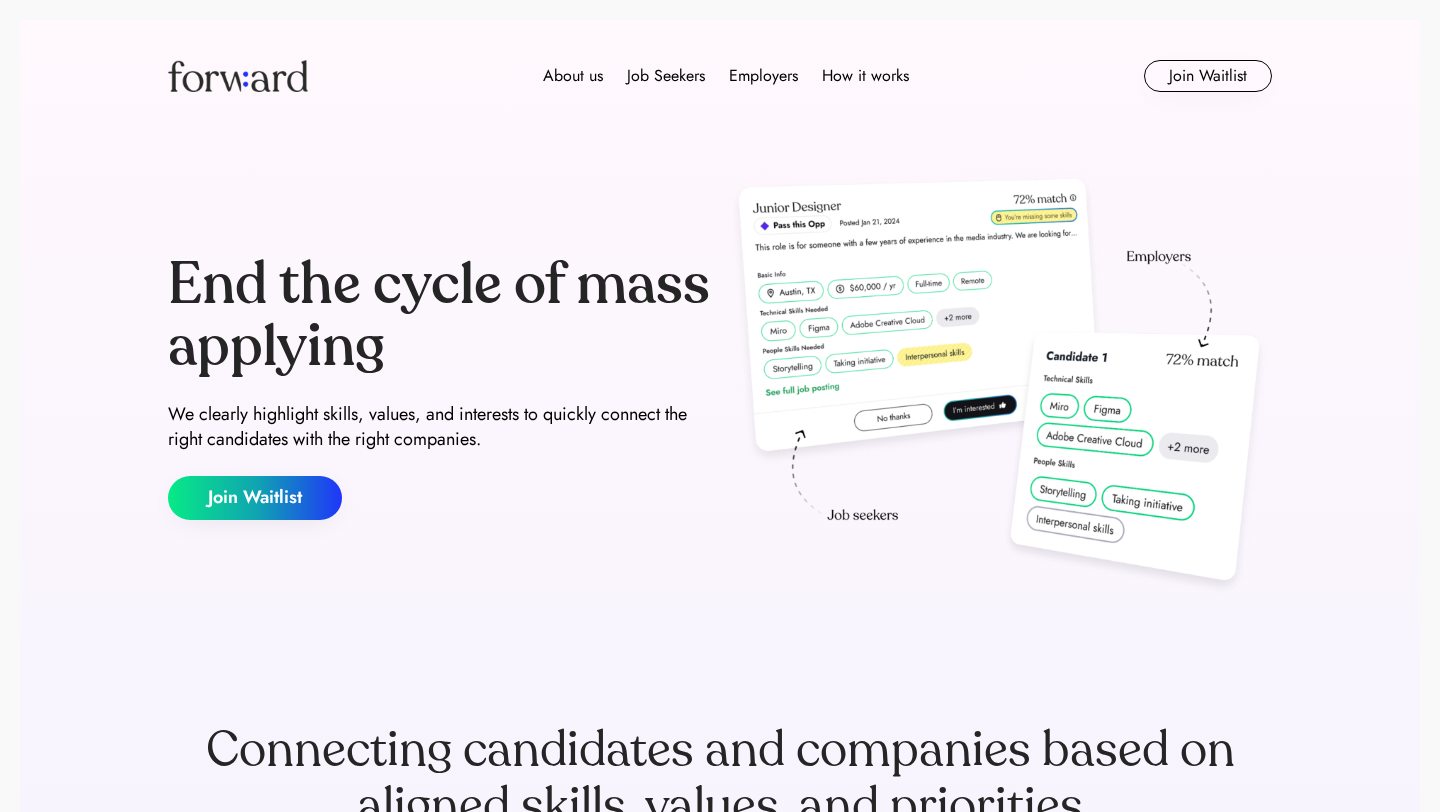 scroll, scrollTop: 0, scrollLeft: 0, axis: both 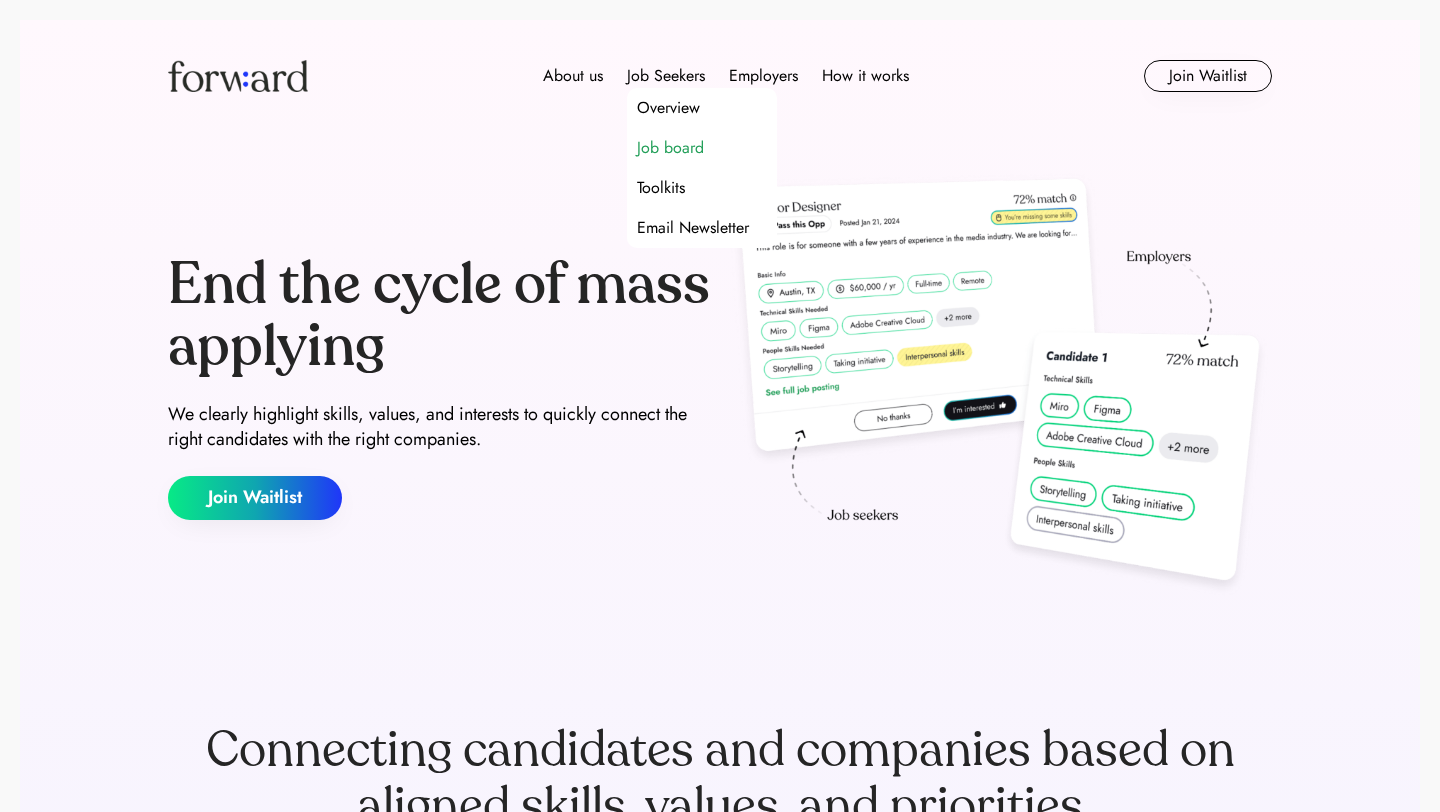 click on "Job board" at bounding box center (670, 148) 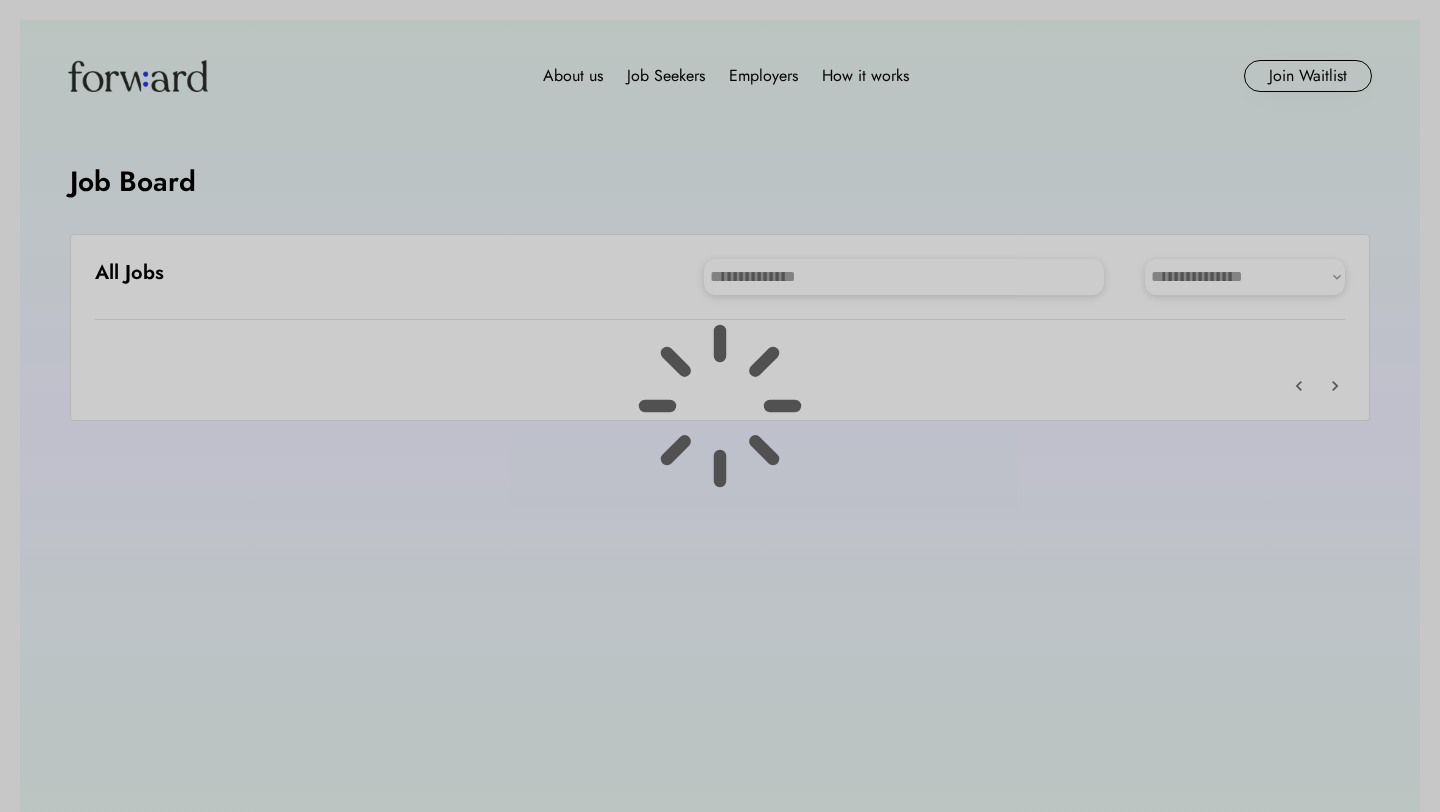scroll, scrollTop: 0, scrollLeft: 0, axis: both 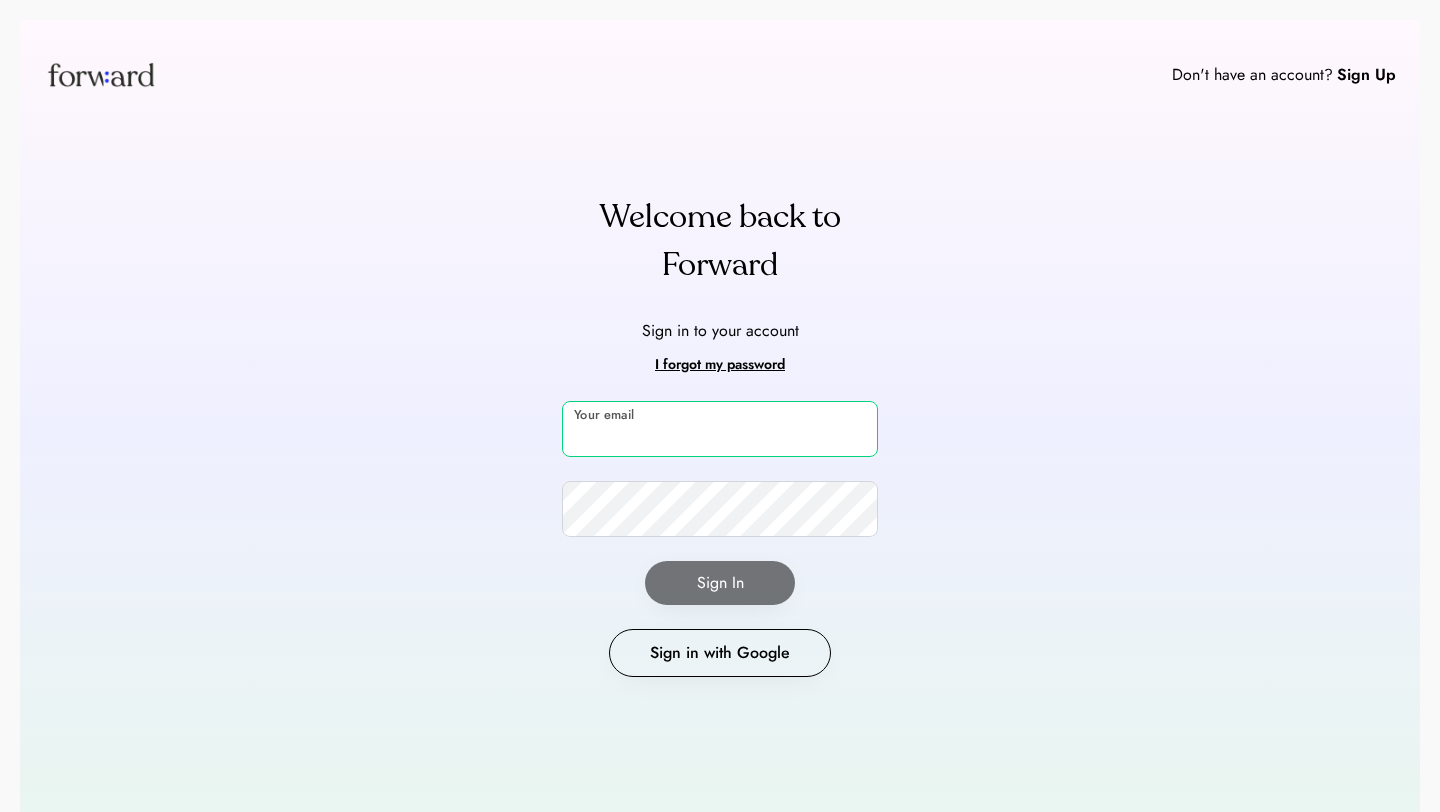 click at bounding box center (720, 429) 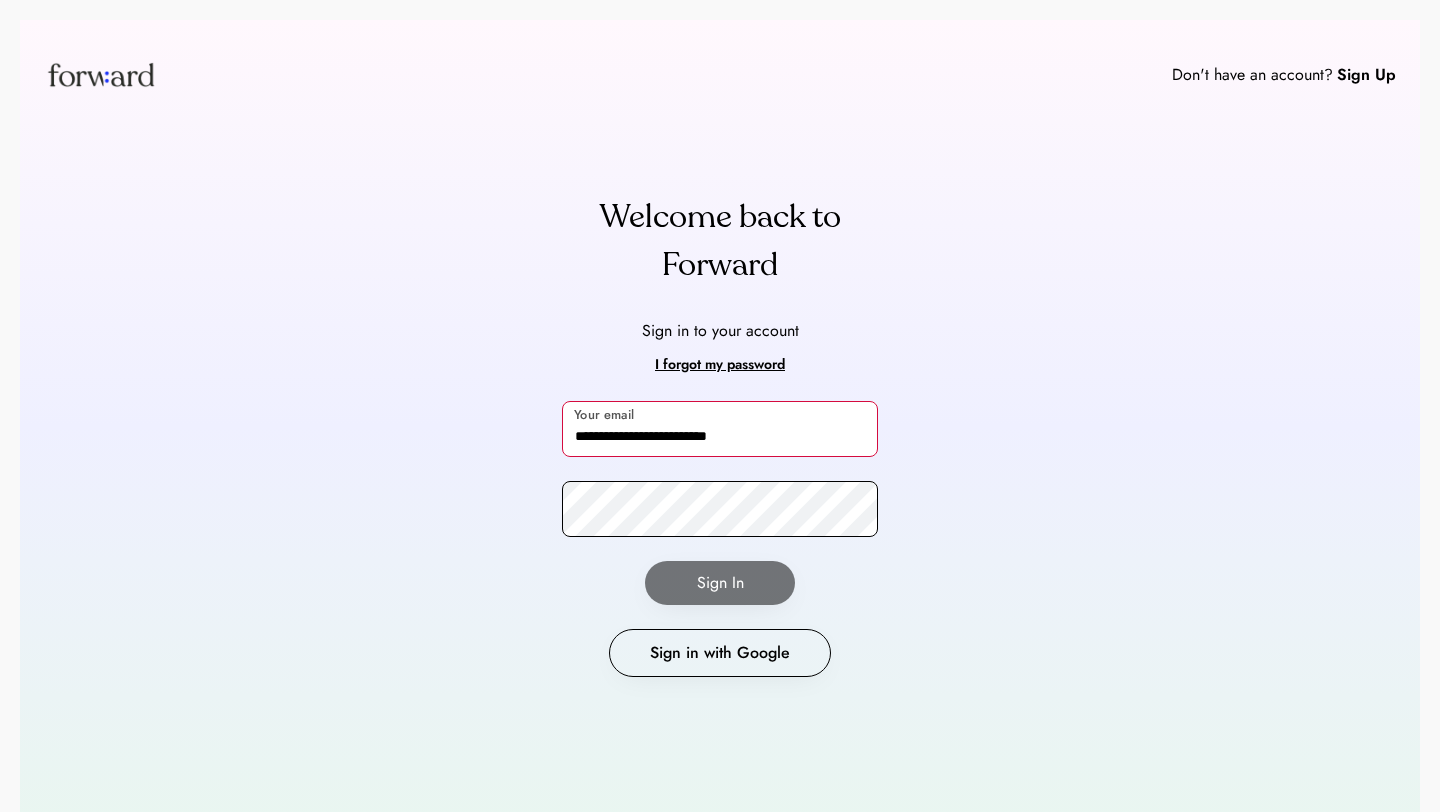 type on "**********" 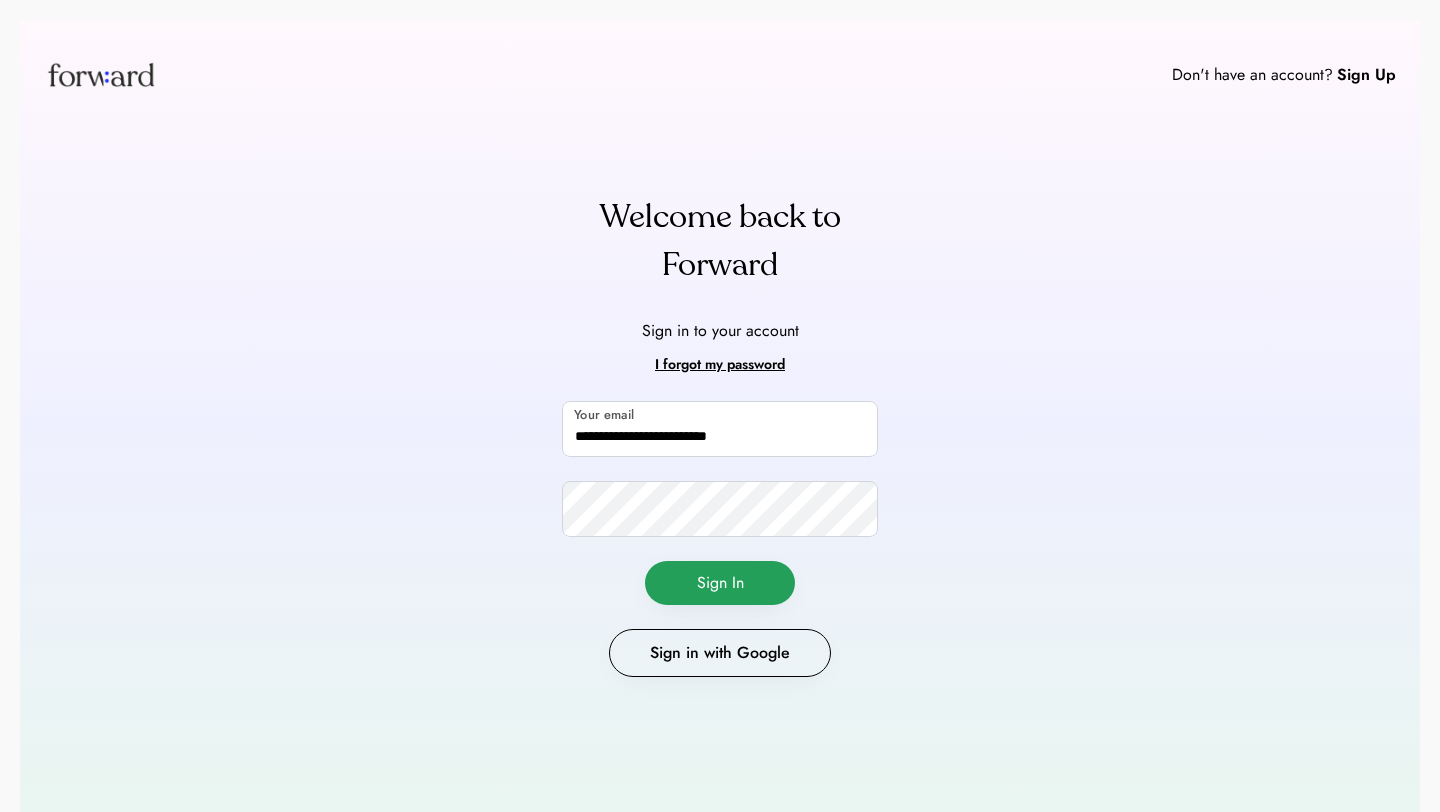 click on "Sign In" at bounding box center (720, 583) 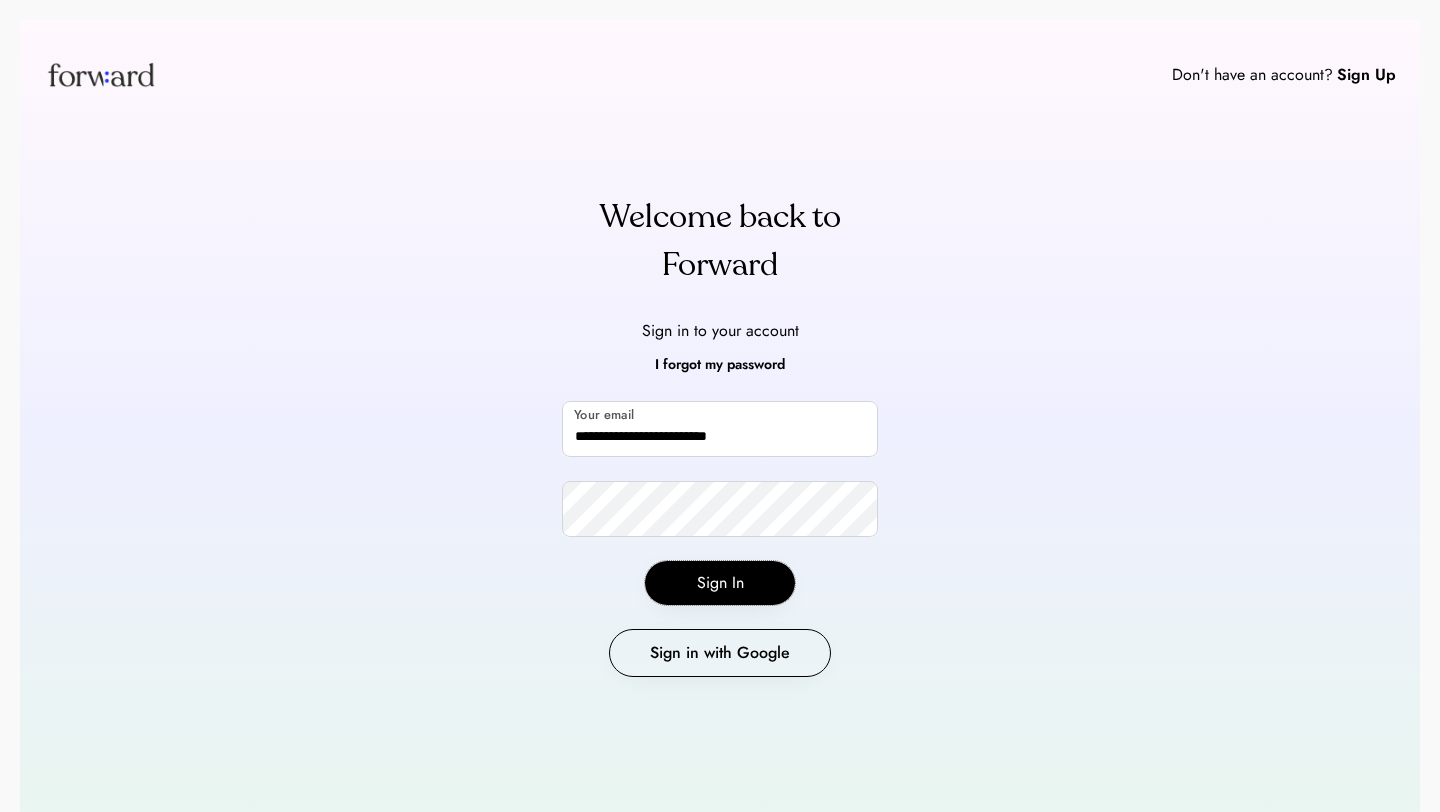 click on "I forgot my password" at bounding box center (720, 365) 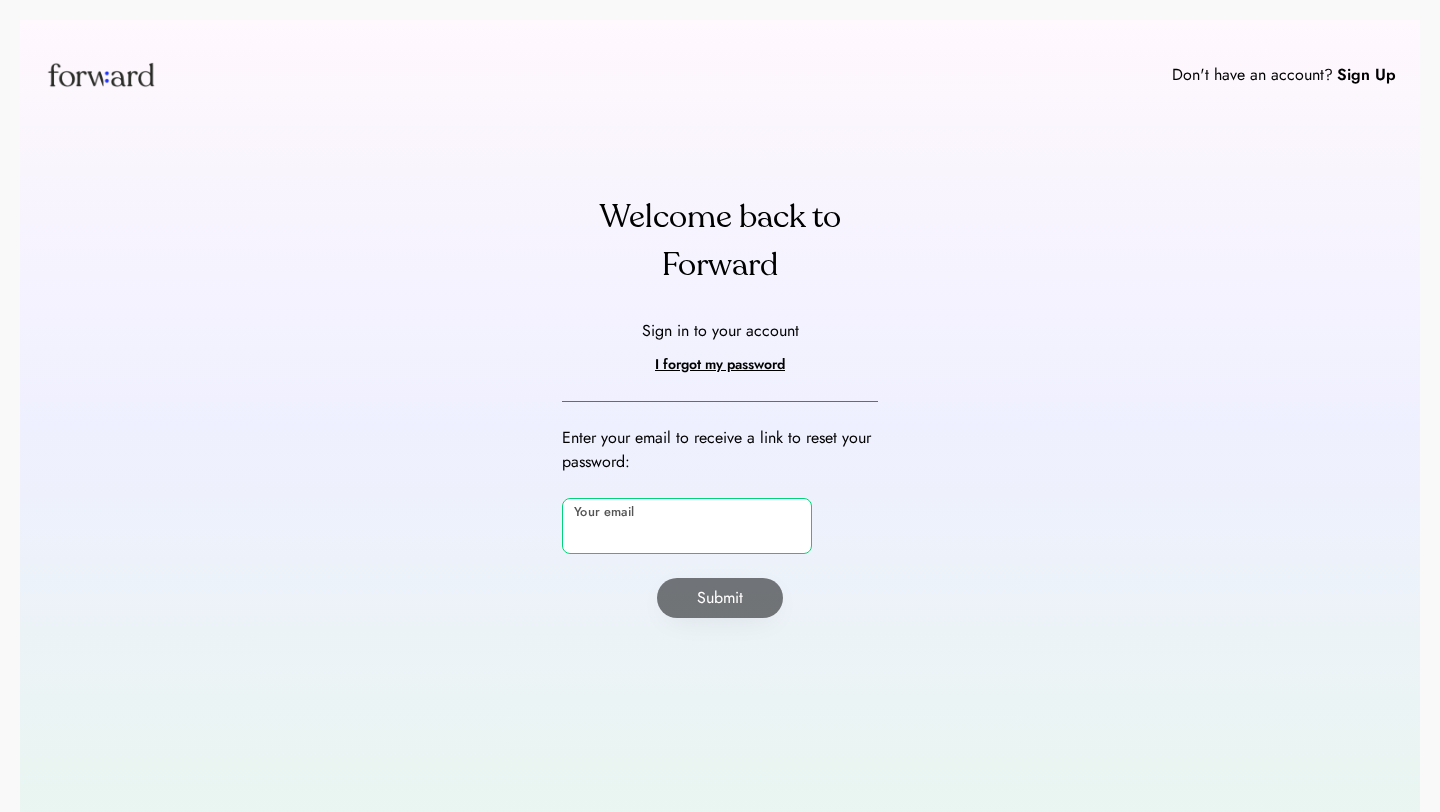 click at bounding box center [687, 526] 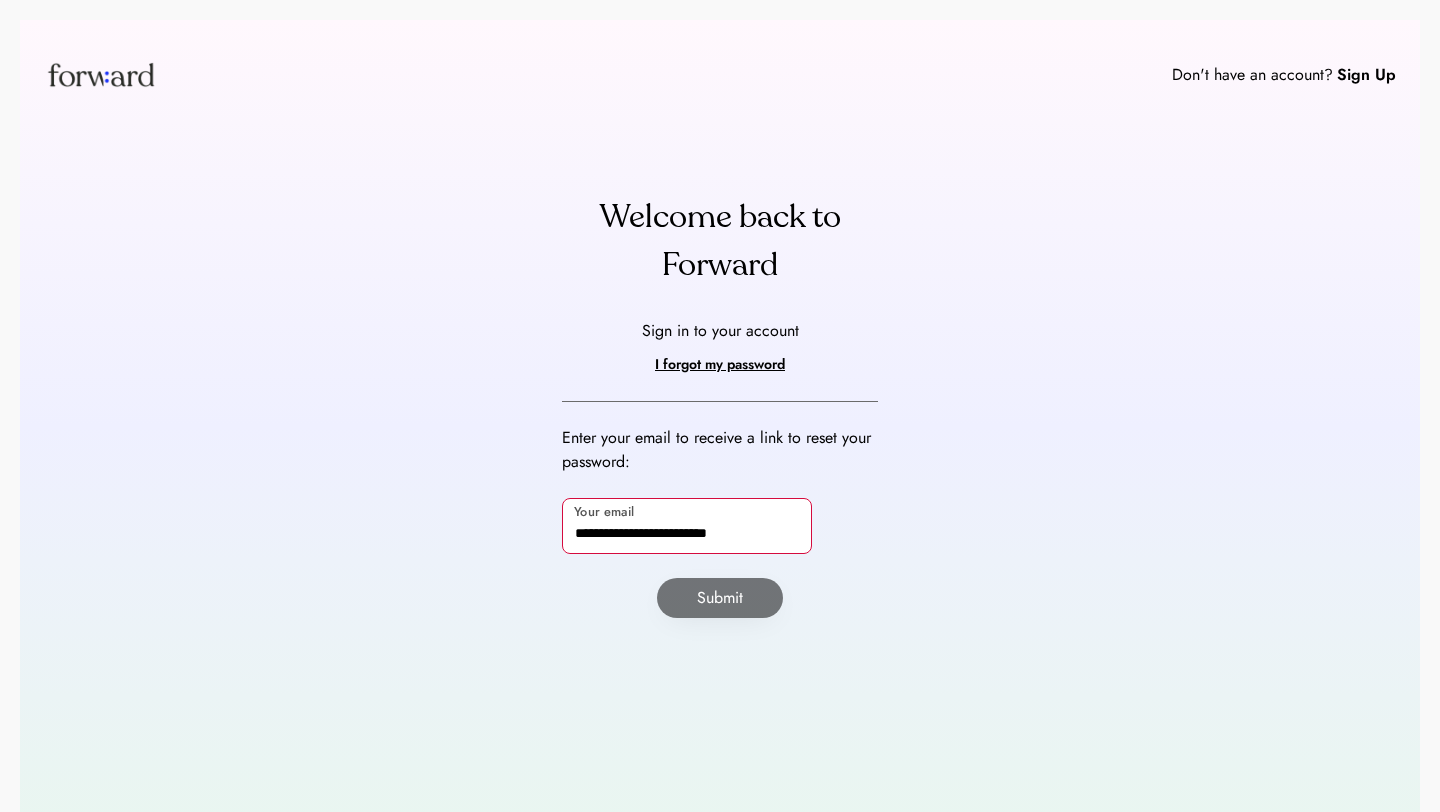 type on "**********" 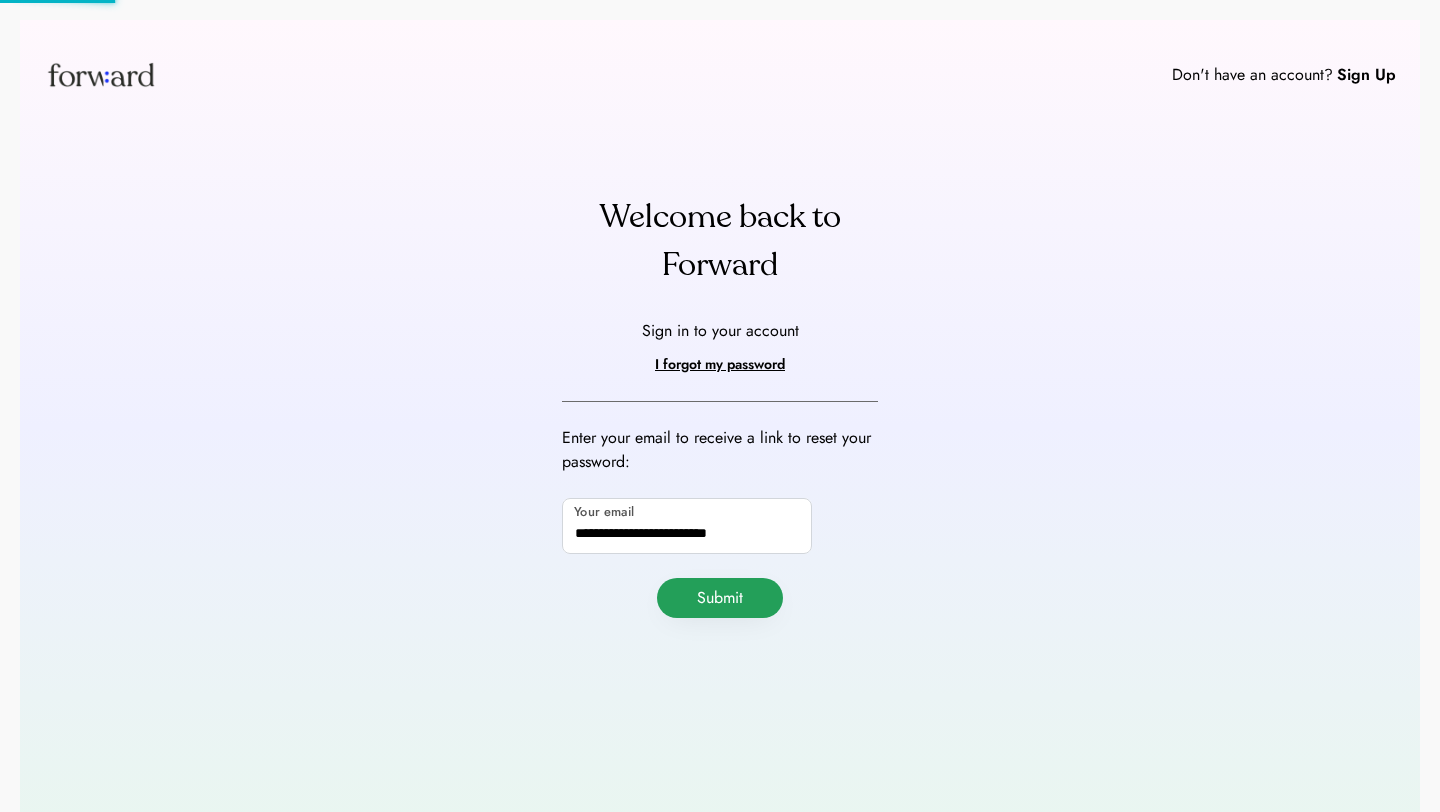 click on "Submit" at bounding box center (720, 598) 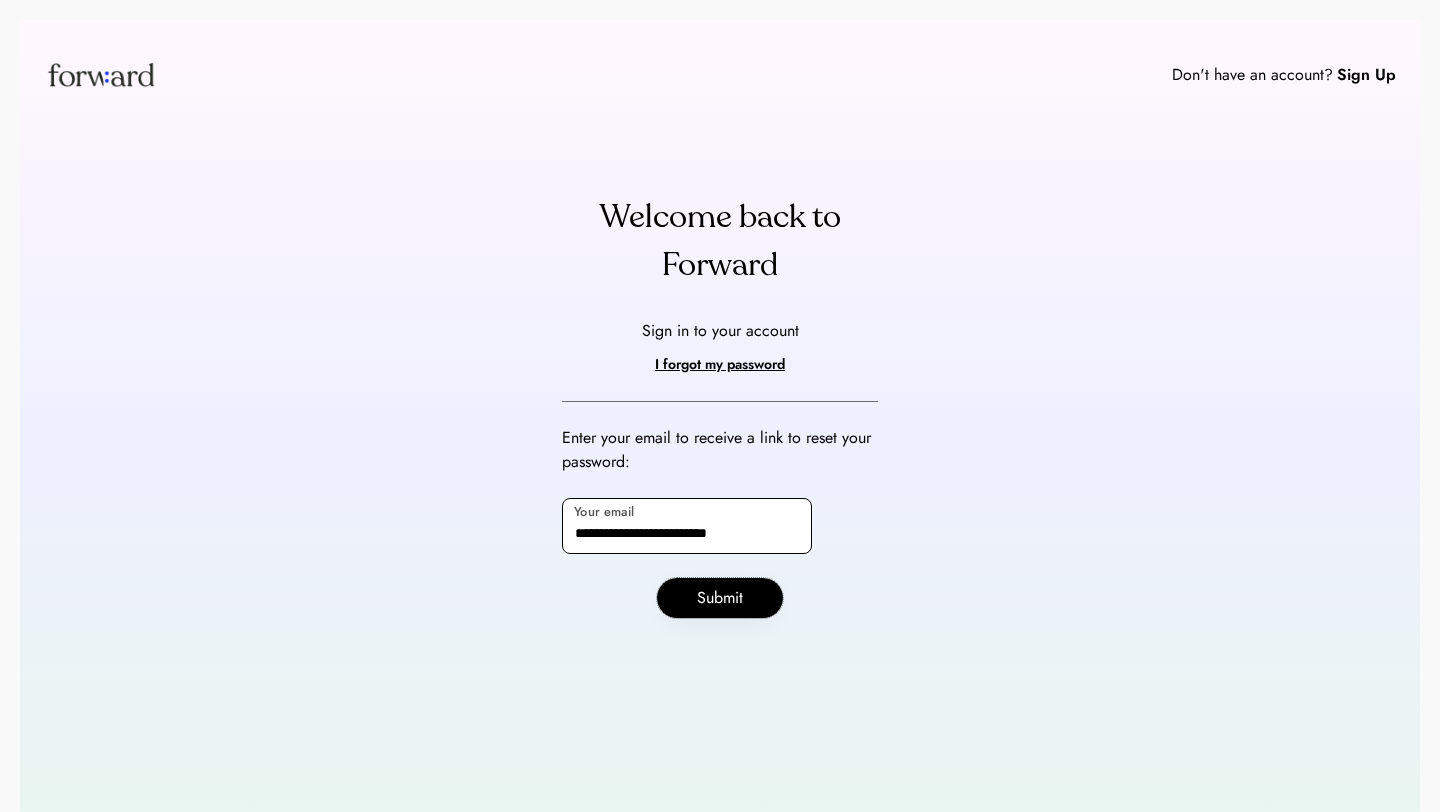click on "**********" at bounding box center [687, 526] 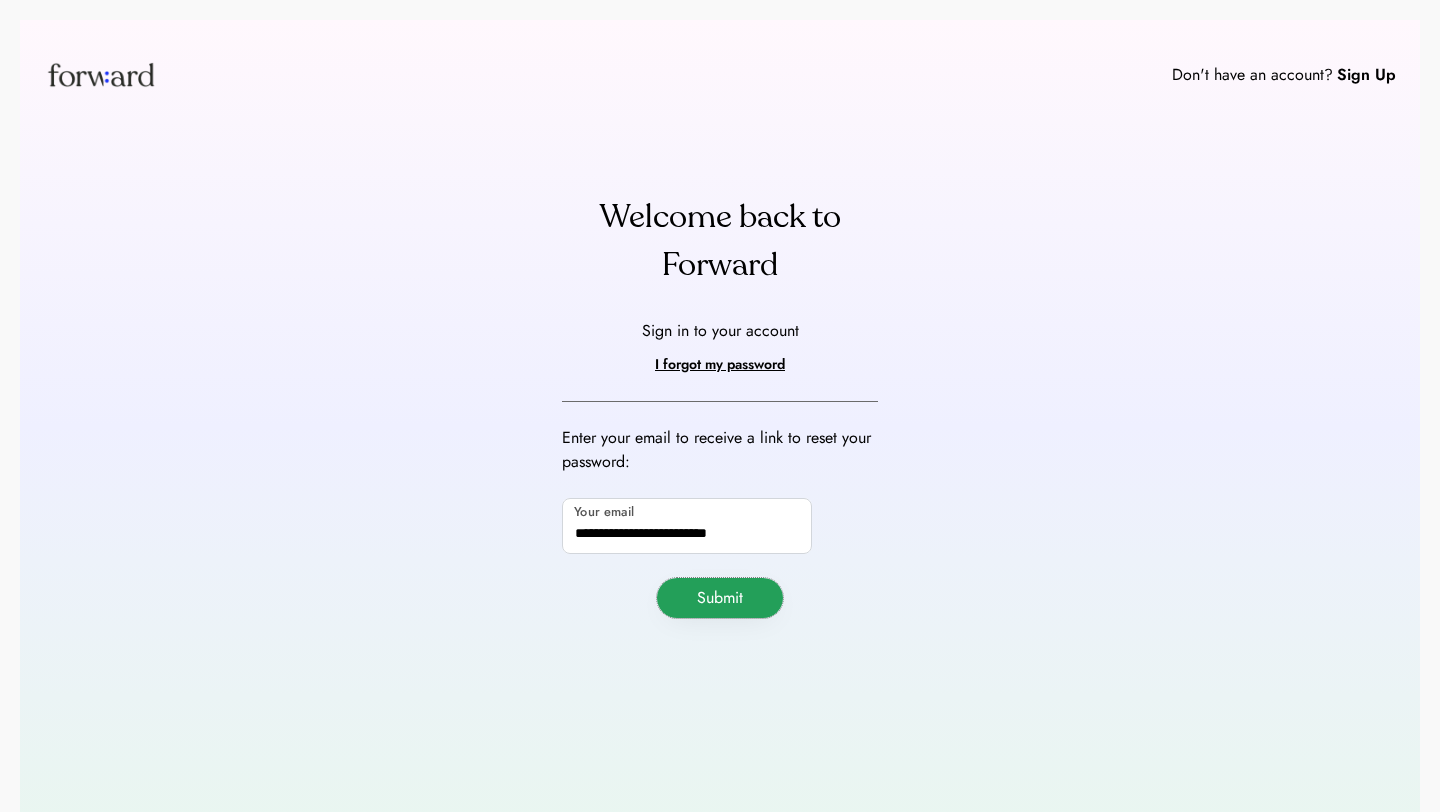 click on "Submit" at bounding box center (720, 598) 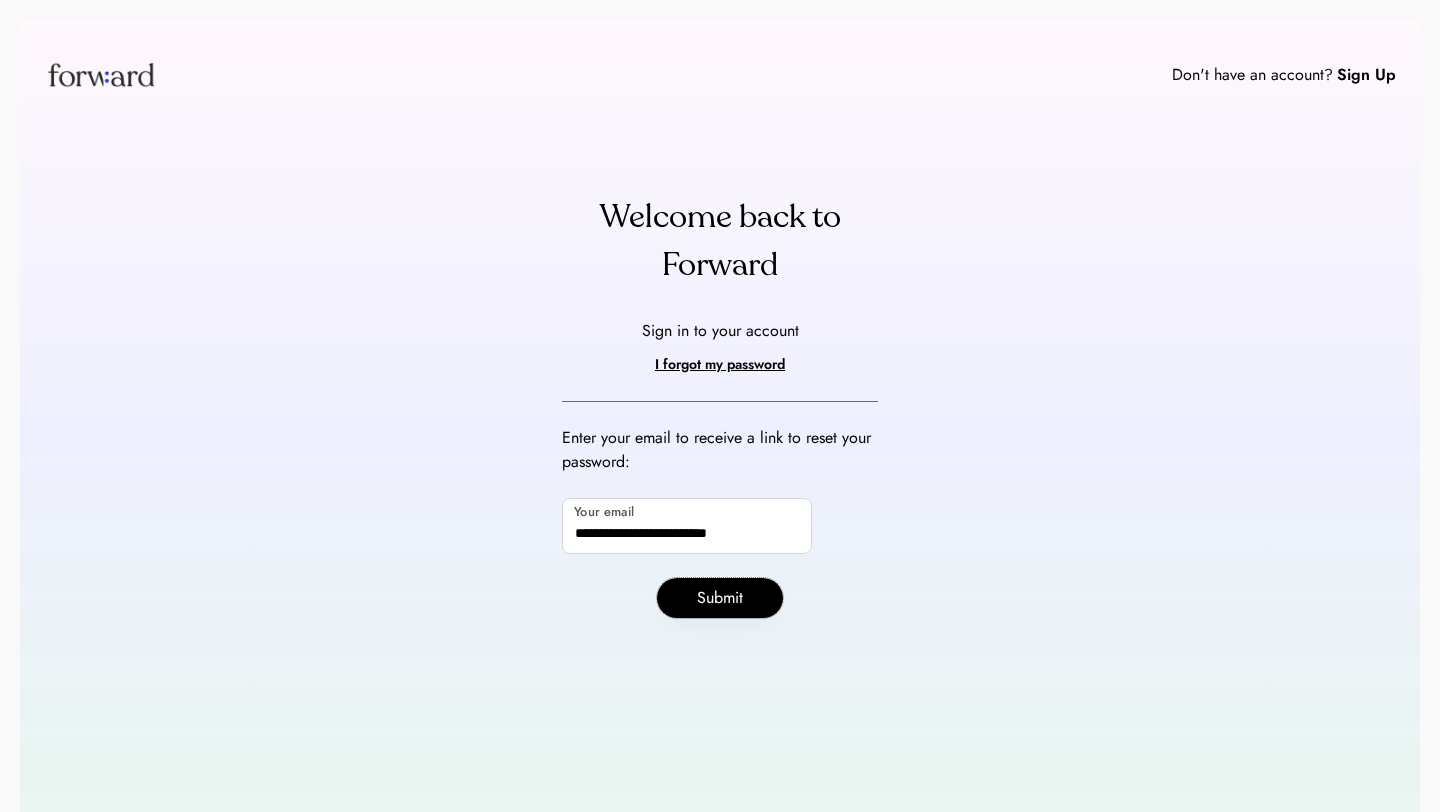 click on "Sign in to your account" at bounding box center [720, 331] 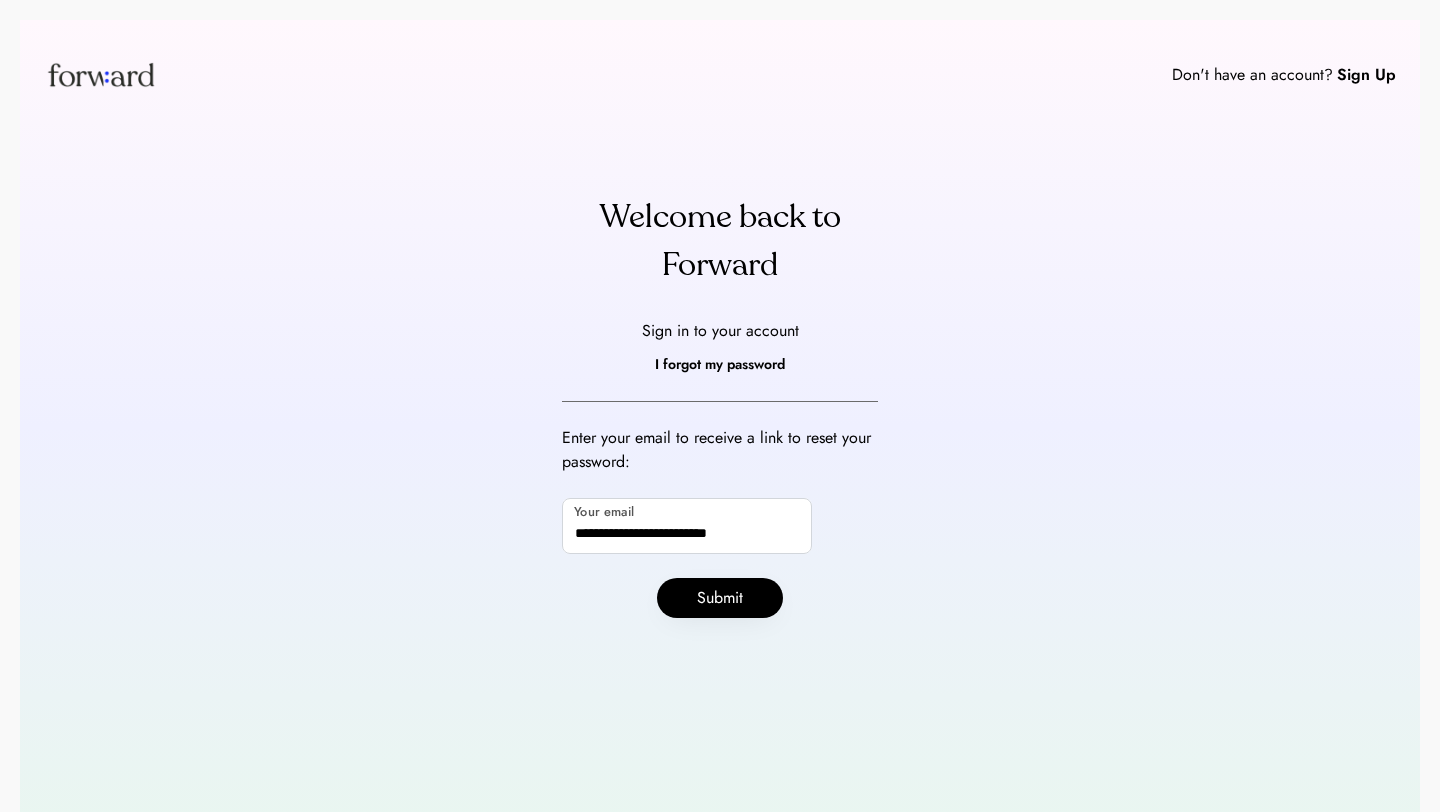 click on "I forgot my password" at bounding box center [720, 365] 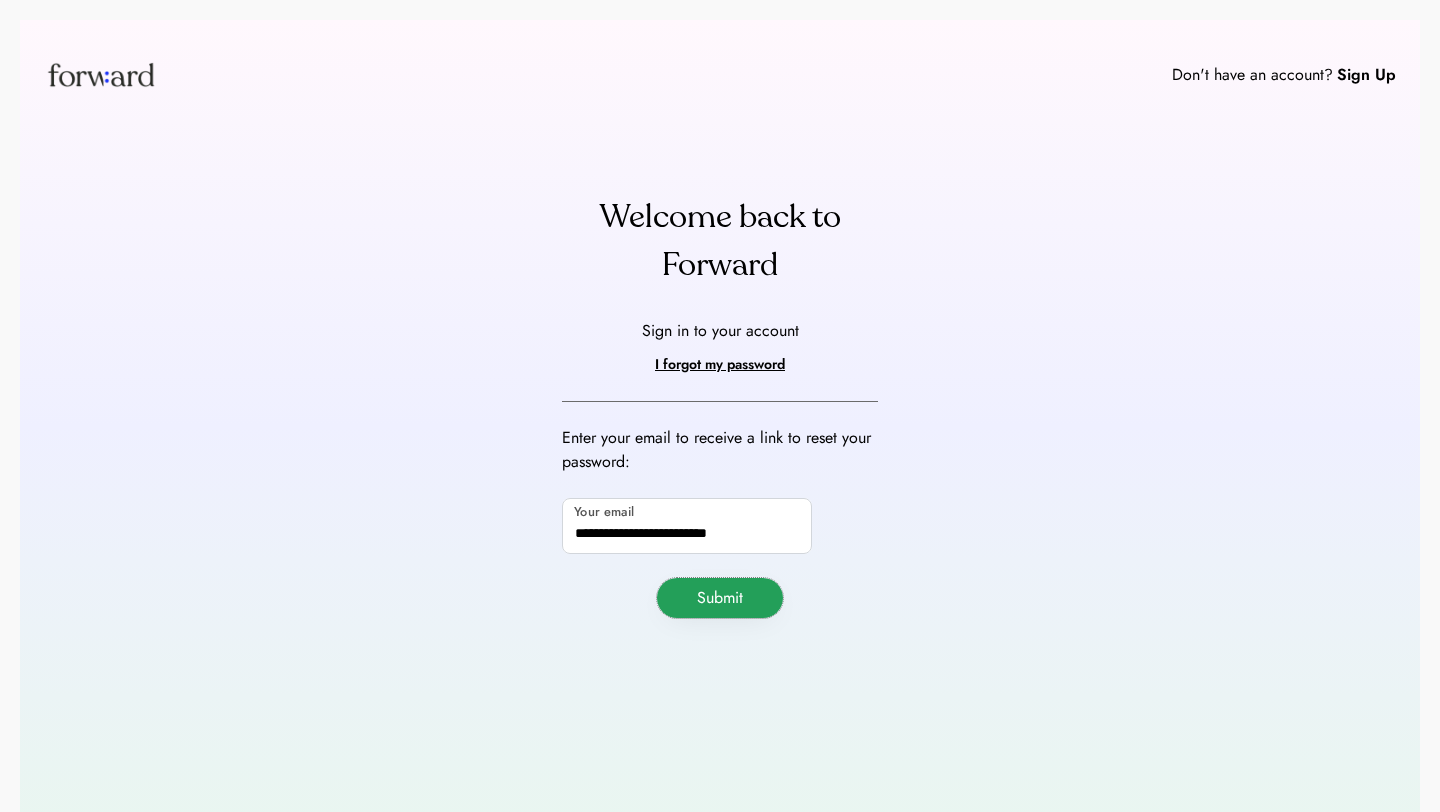 click on "Submit" at bounding box center (720, 598) 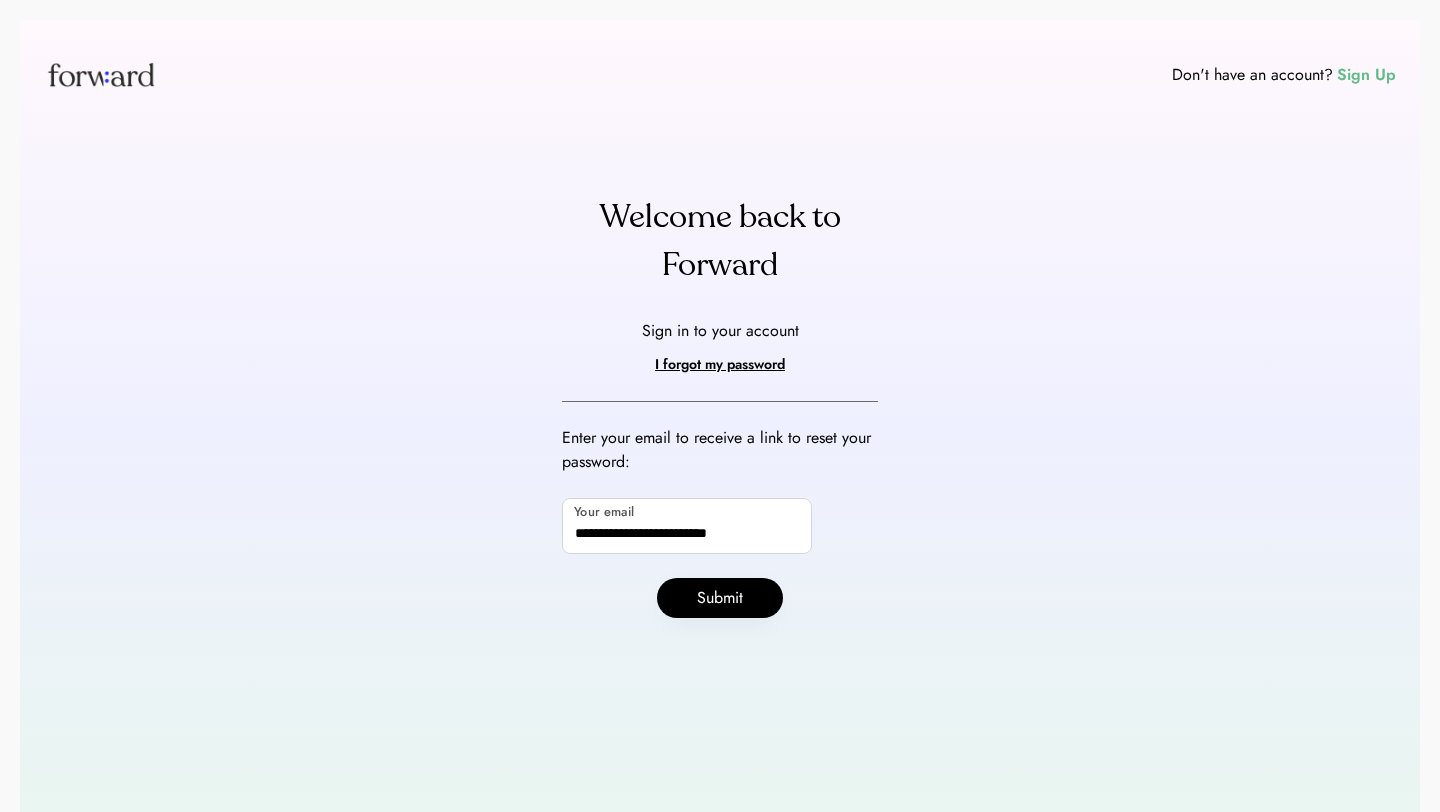 click on "Sign Up" at bounding box center [1366, 75] 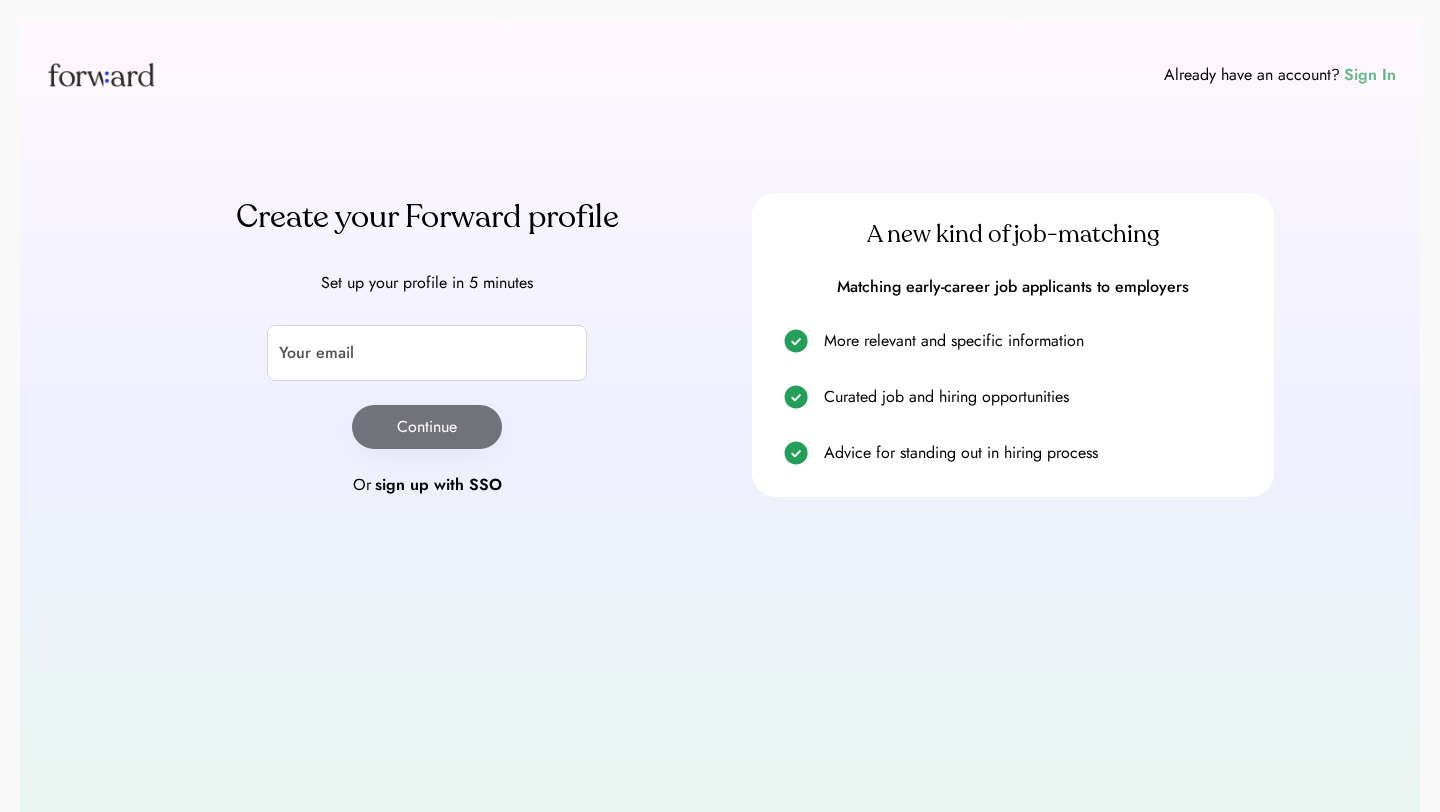 scroll, scrollTop: 0, scrollLeft: 0, axis: both 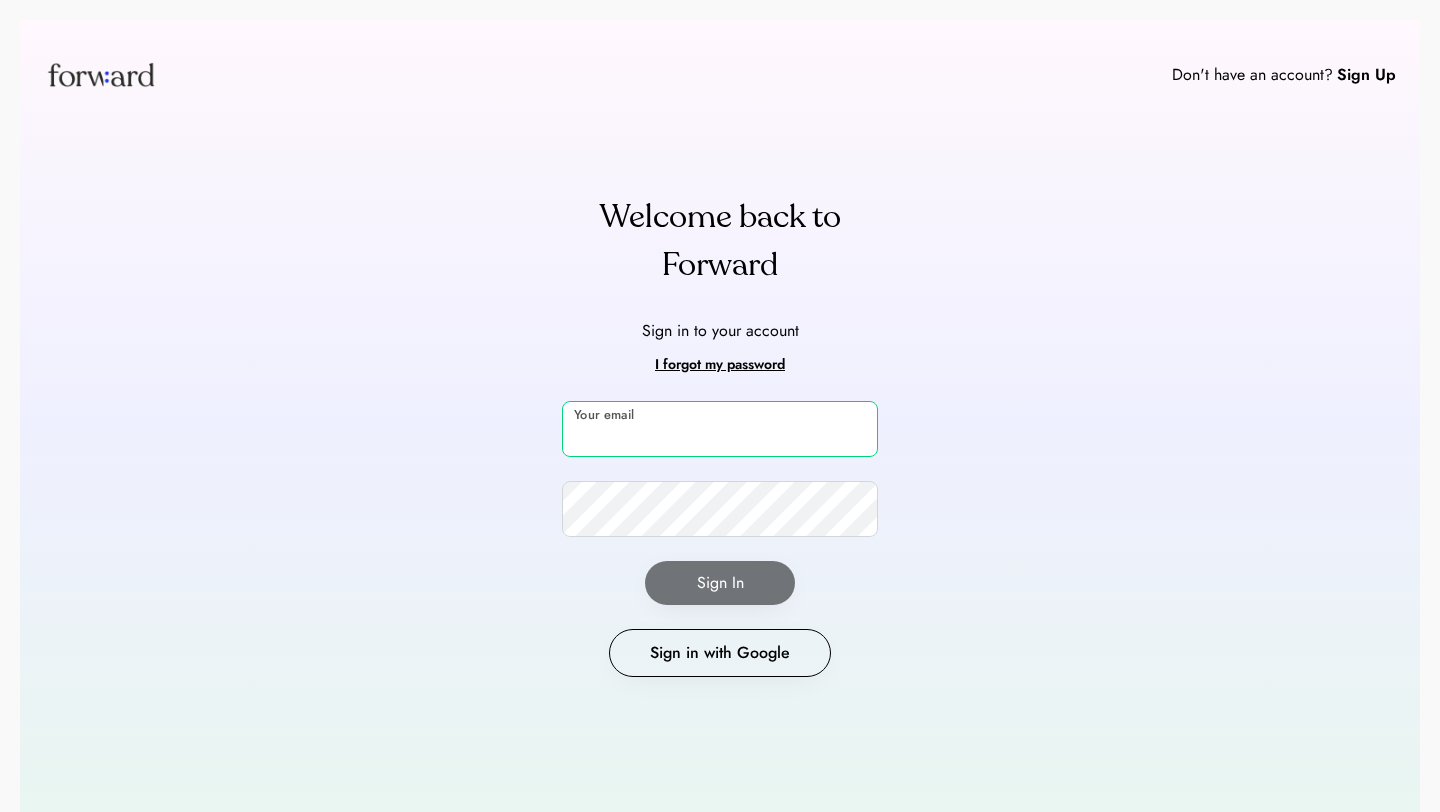 click at bounding box center (720, 429) 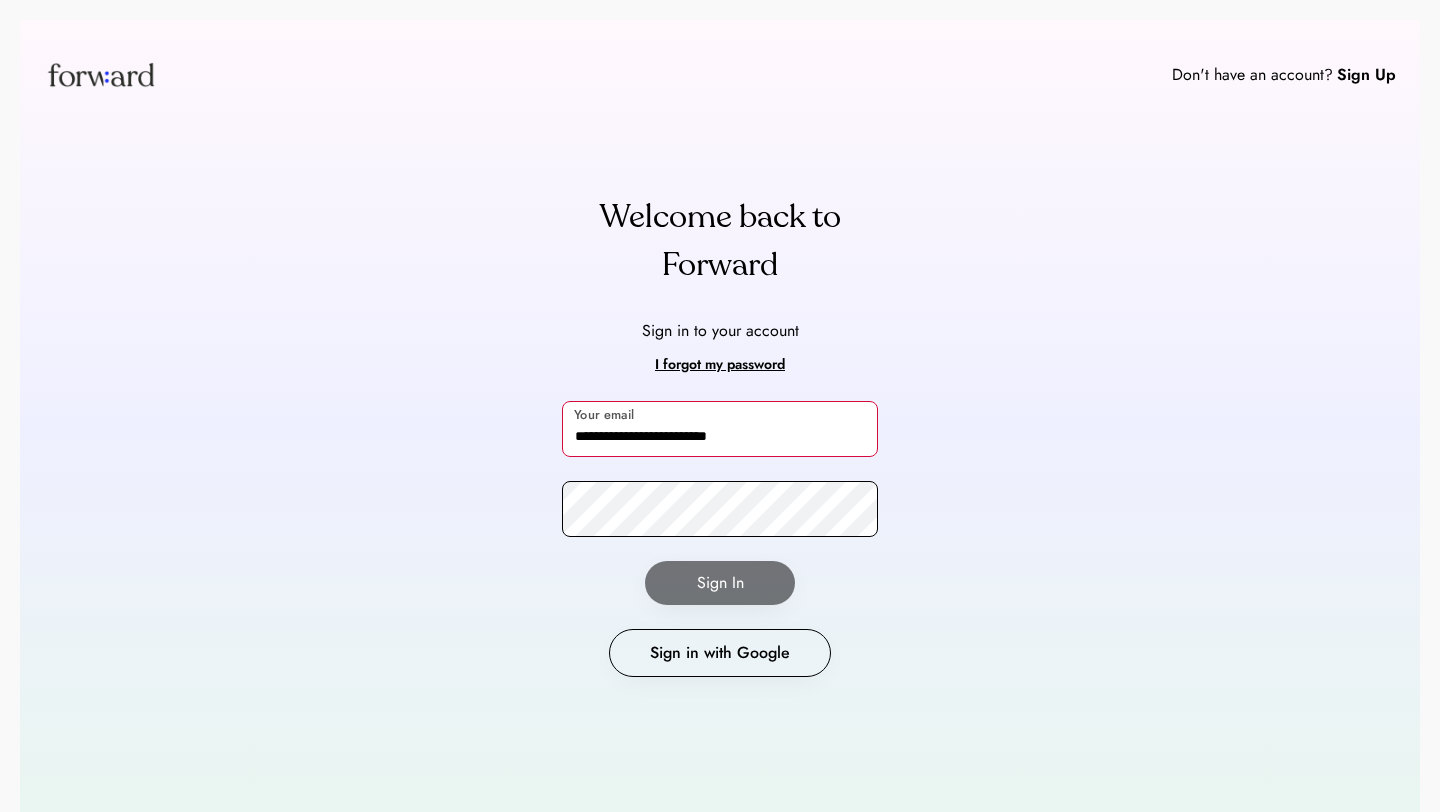 type on "**********" 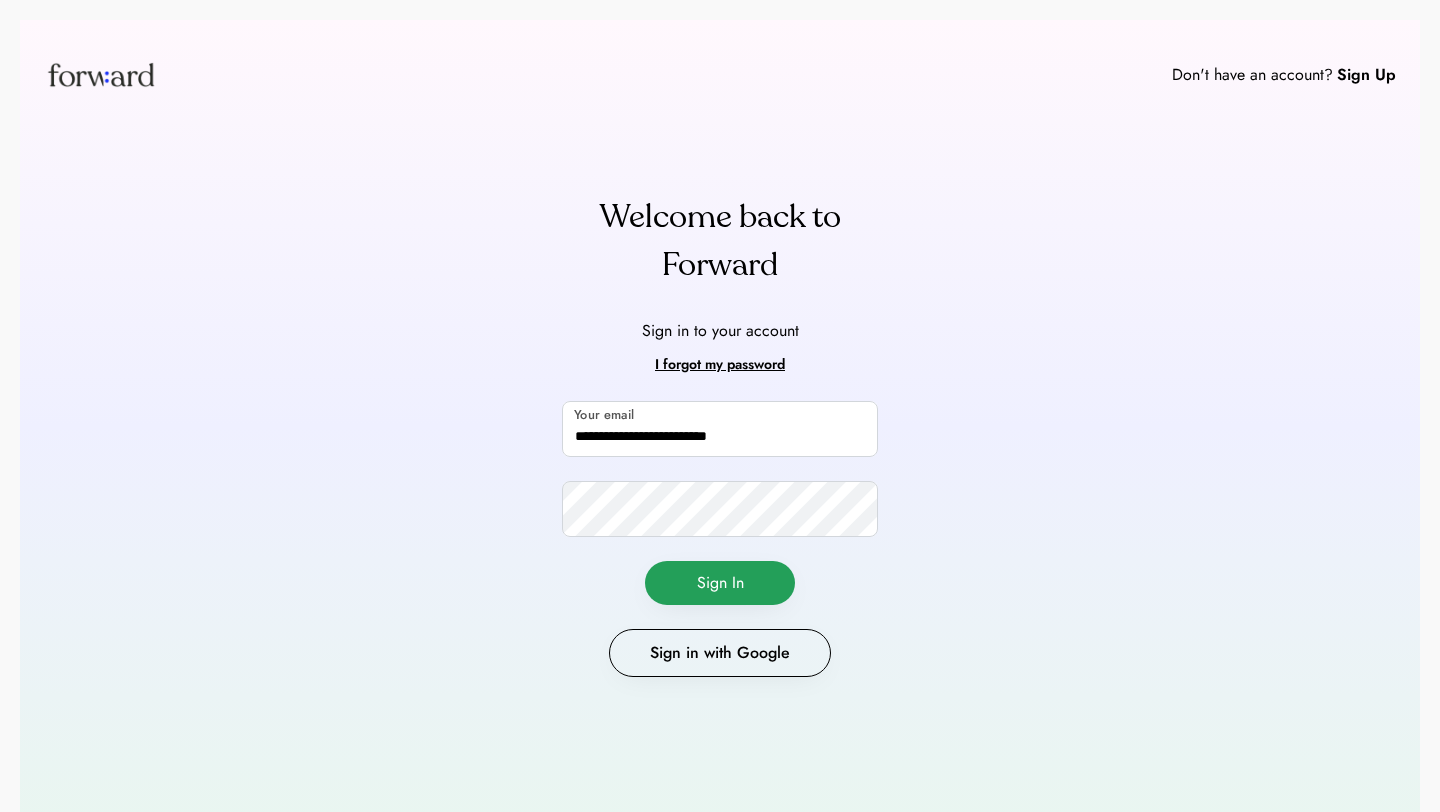 click on "Sign In" at bounding box center (720, 583) 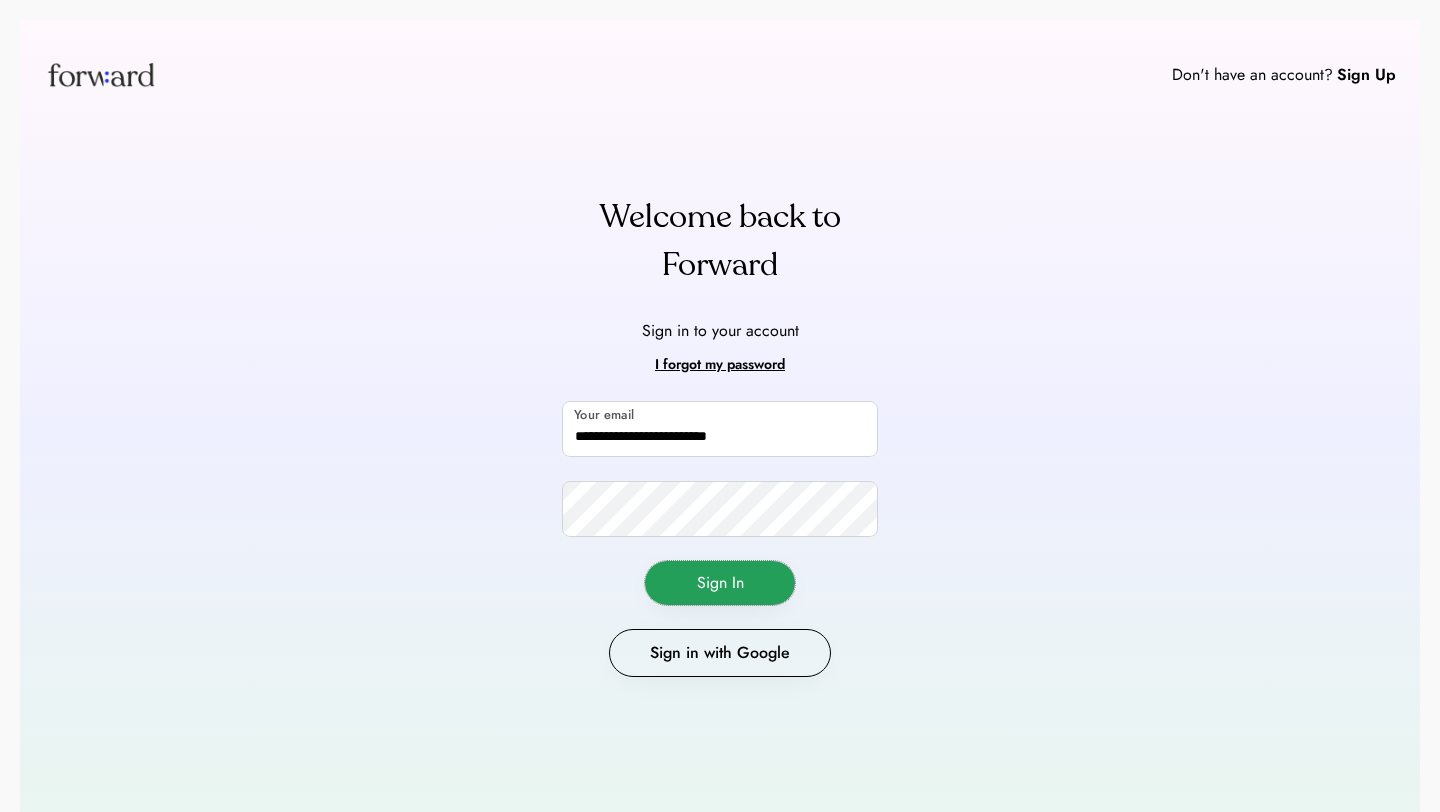 click on "Sign In" at bounding box center (720, 583) 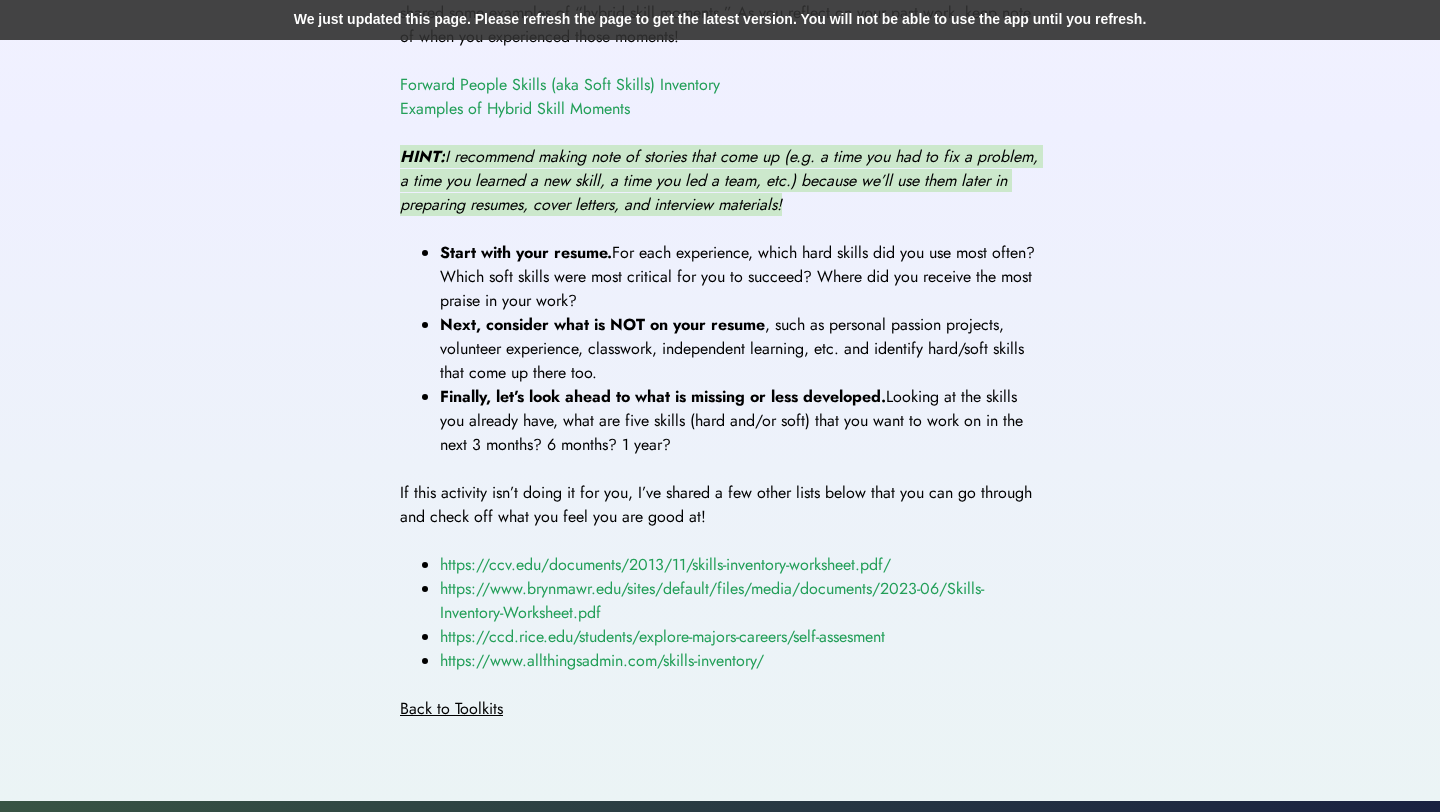 scroll, scrollTop: 0, scrollLeft: 0, axis: both 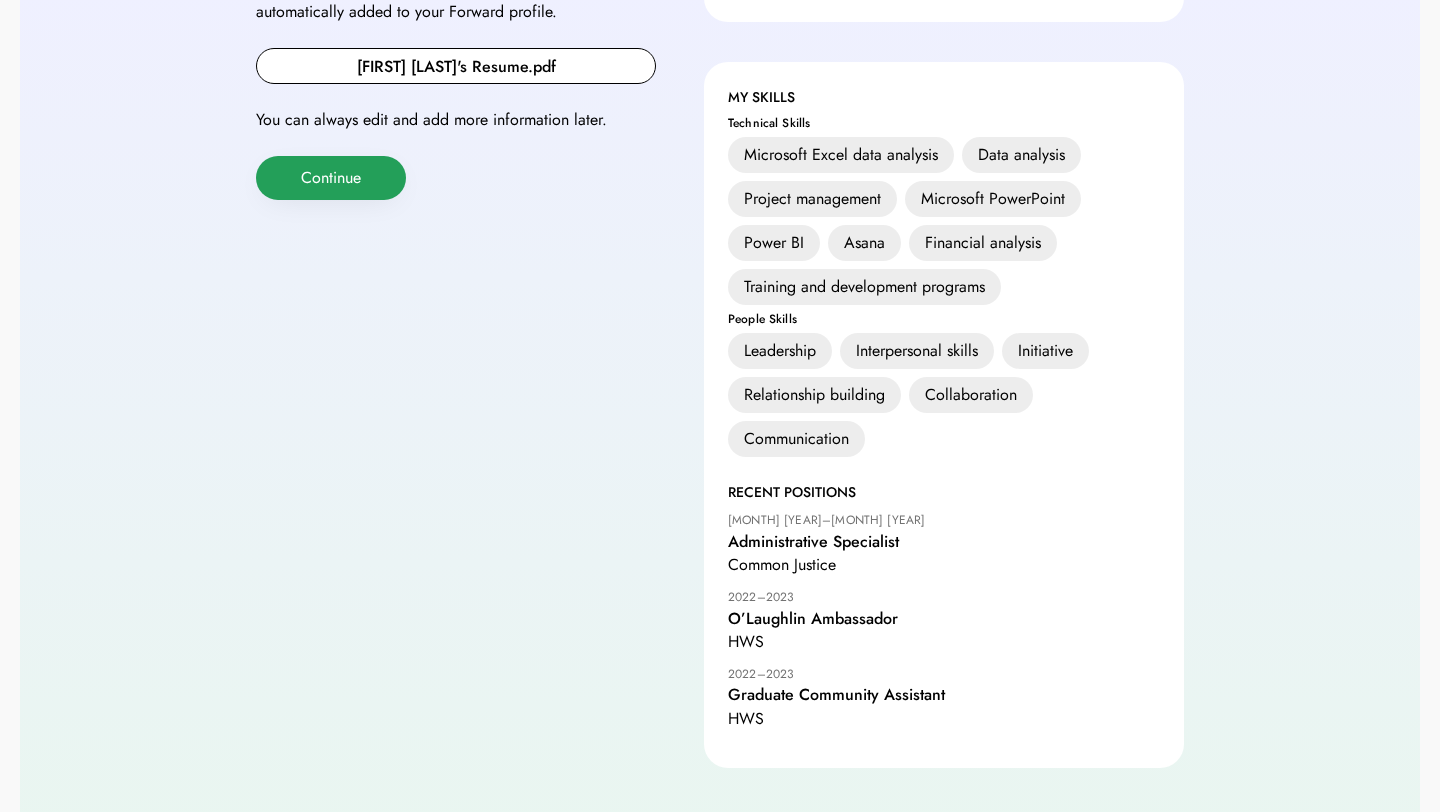 click on "Continue" at bounding box center [331, 178] 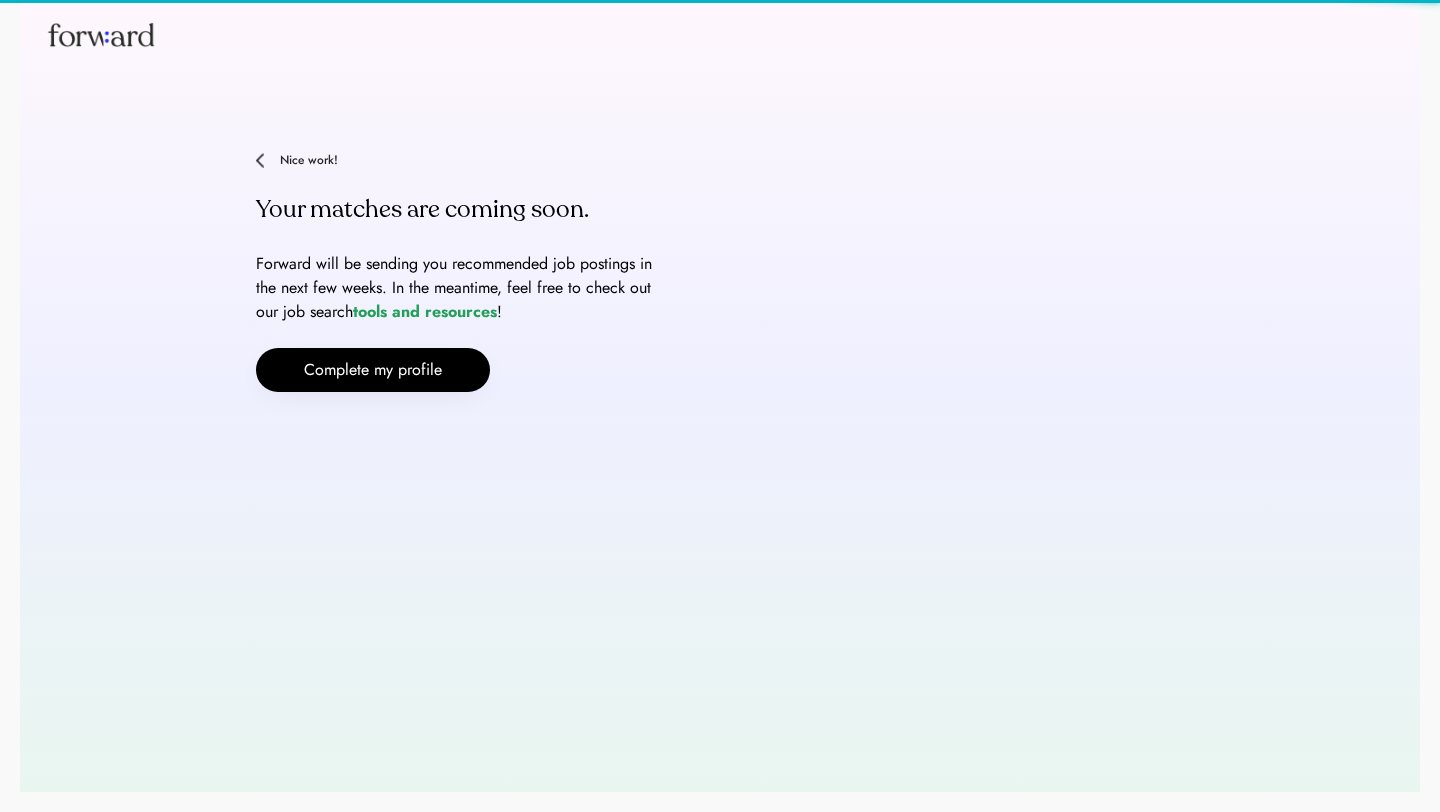 scroll, scrollTop: 0, scrollLeft: 0, axis: both 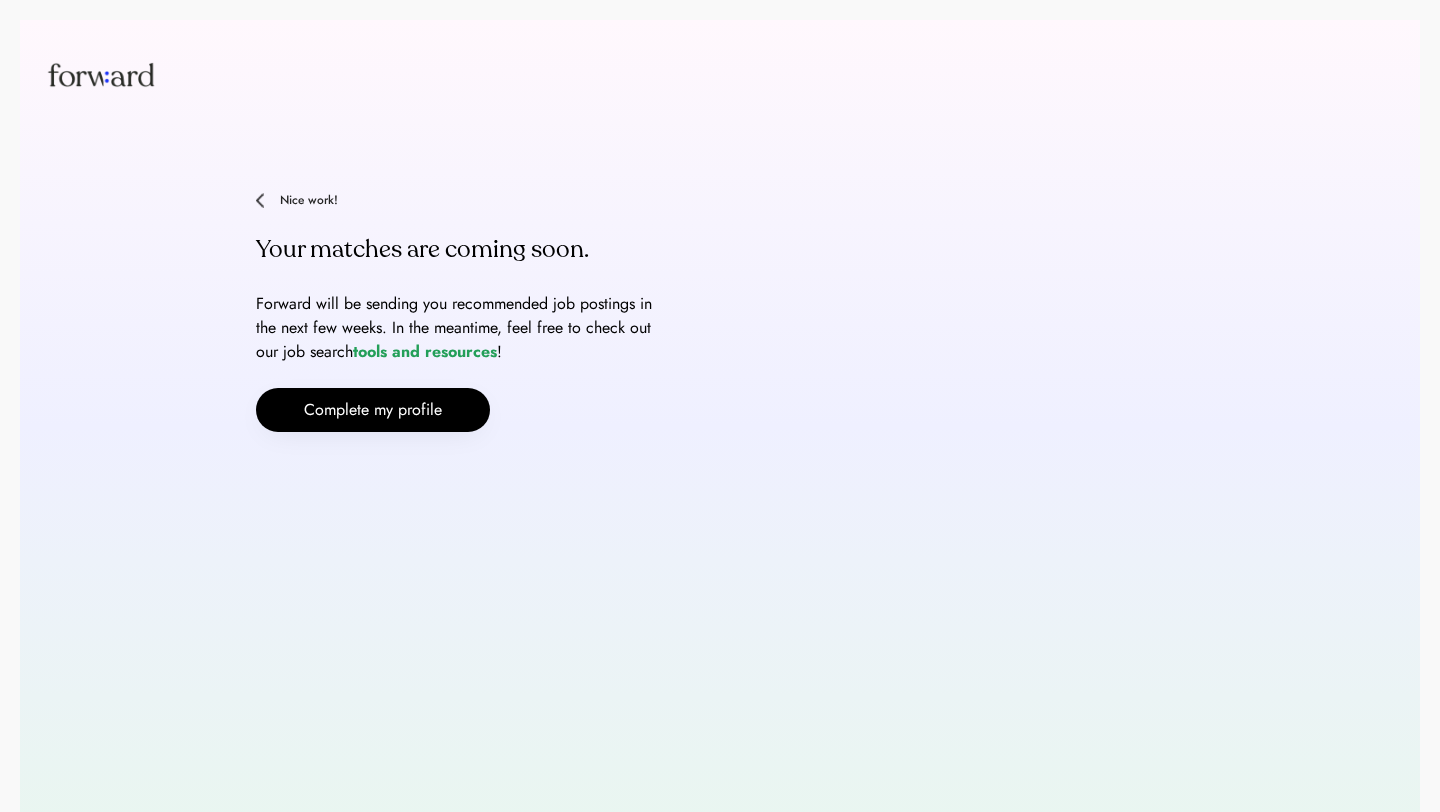 click on "Nice work!" at bounding box center [456, 200] 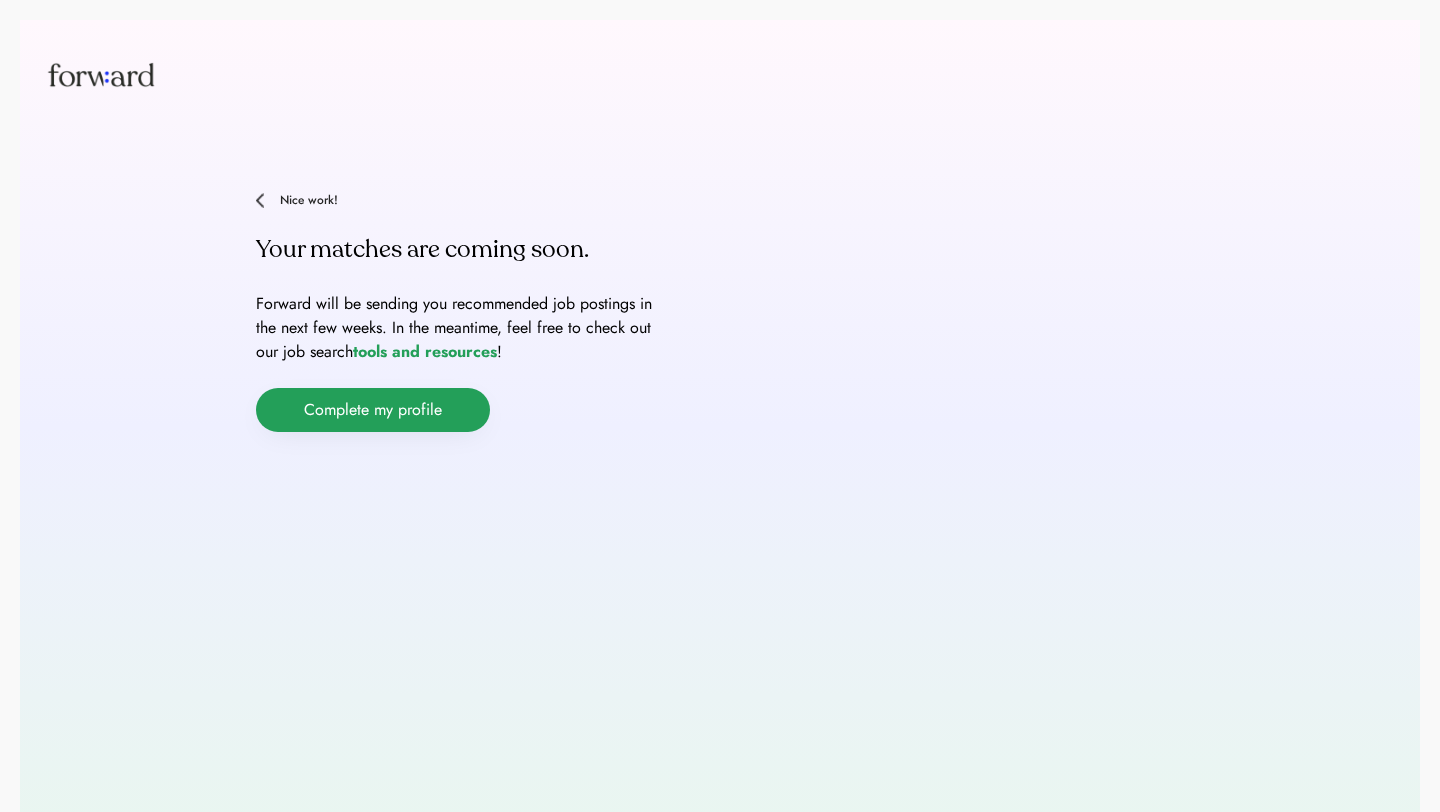 click on "Complete my profile" at bounding box center [373, 410] 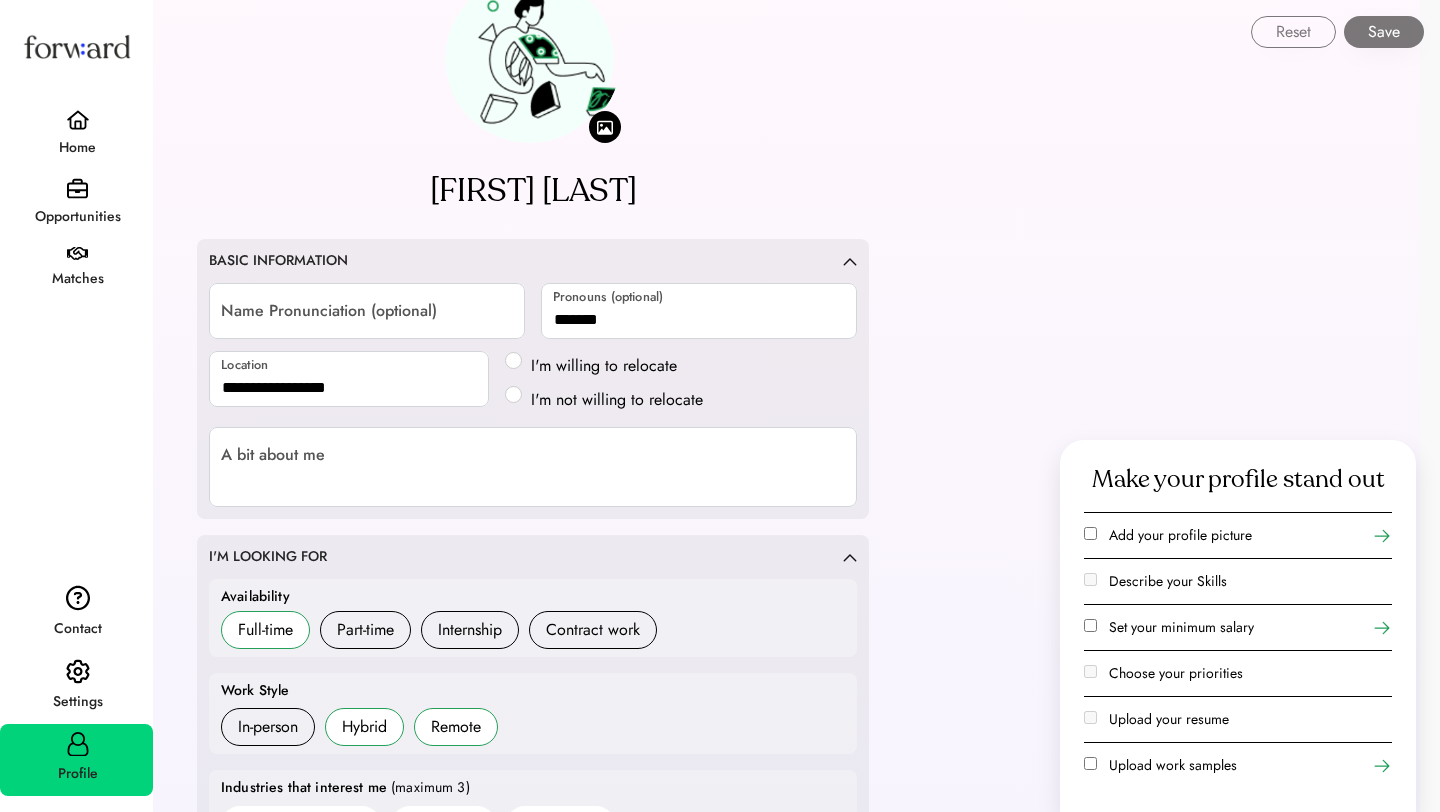 scroll, scrollTop: 0, scrollLeft: 0, axis: both 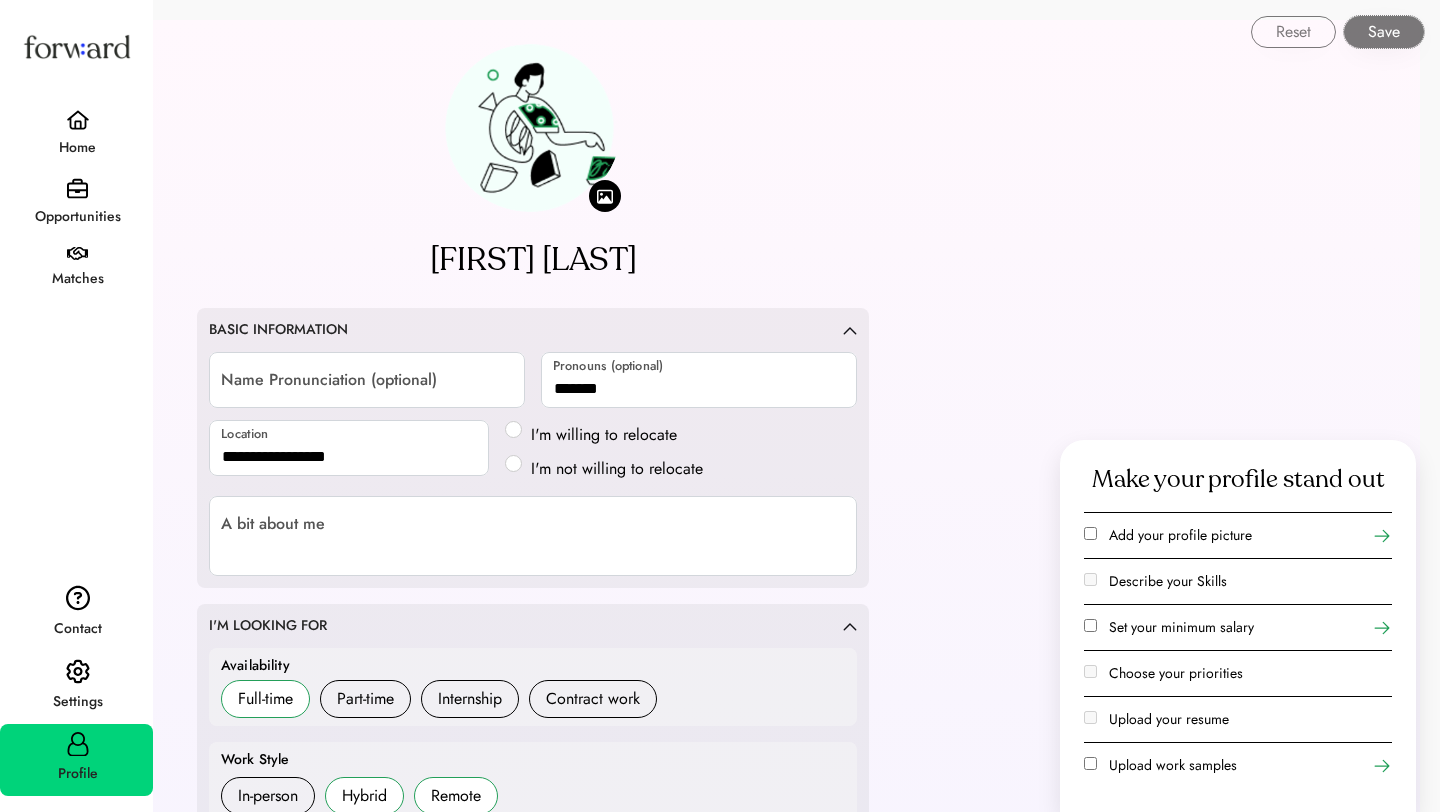 click on "Save" at bounding box center [1384, 32] 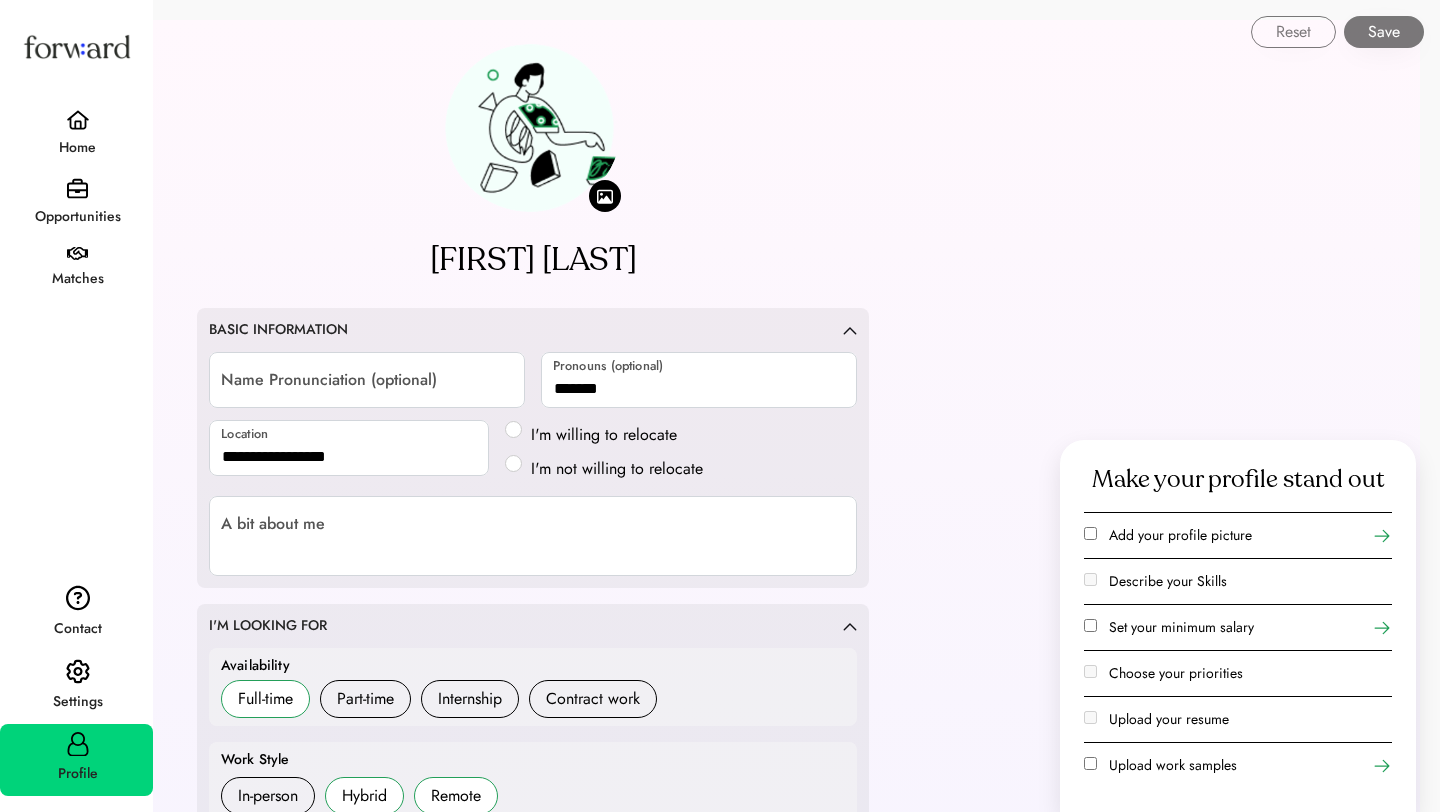 click at bounding box center [78, 120] 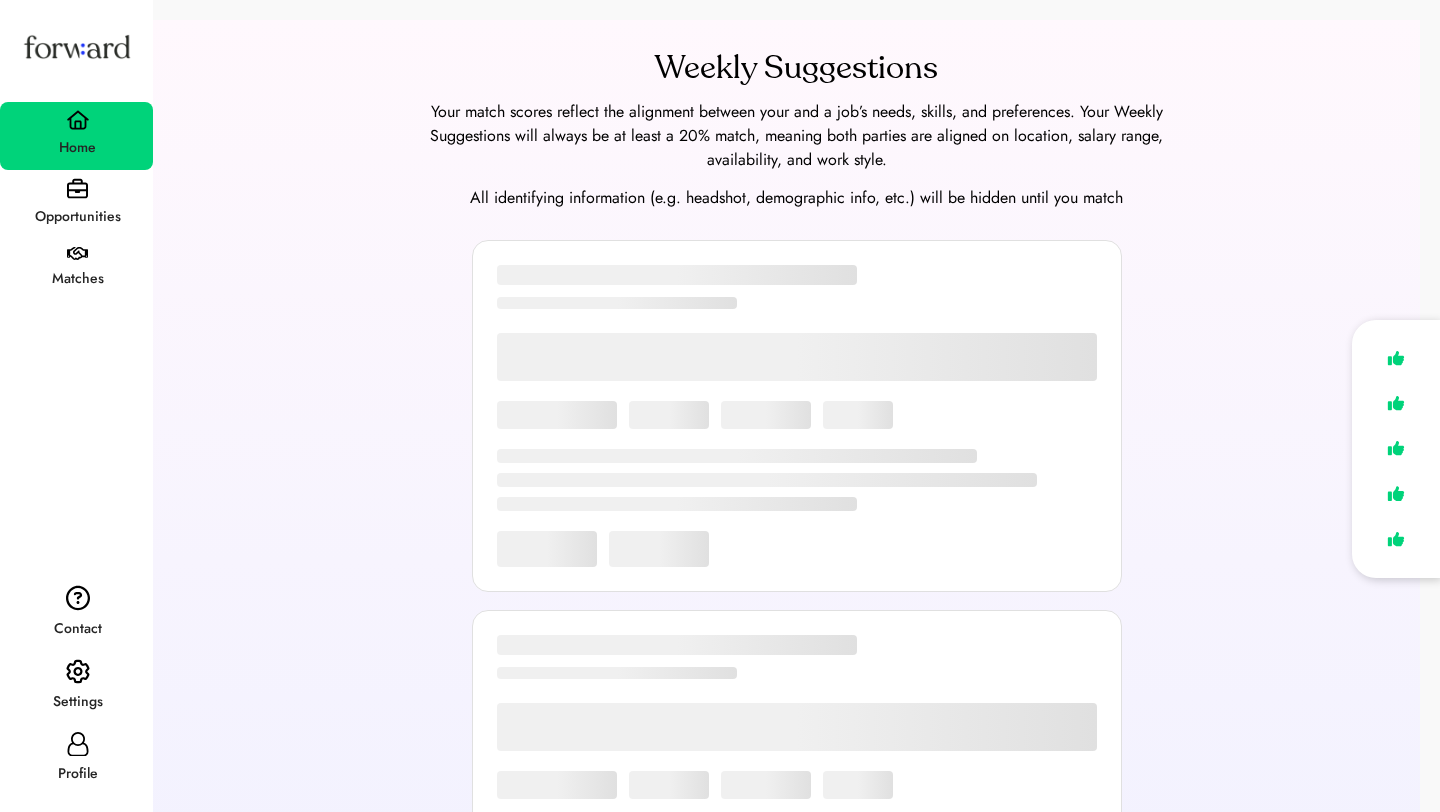 scroll, scrollTop: 20, scrollLeft: 0, axis: vertical 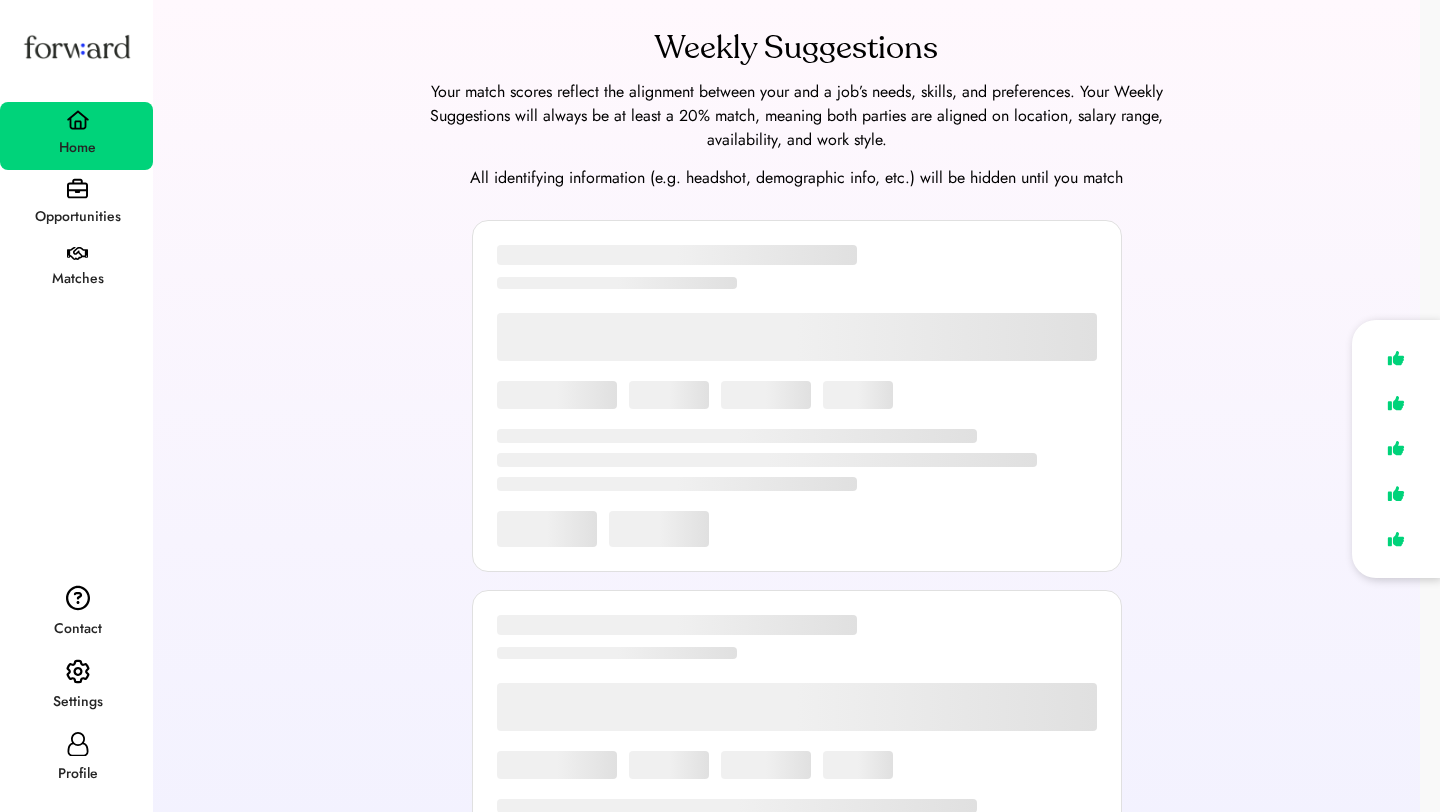 click on "Settings" at bounding box center [77, 702] 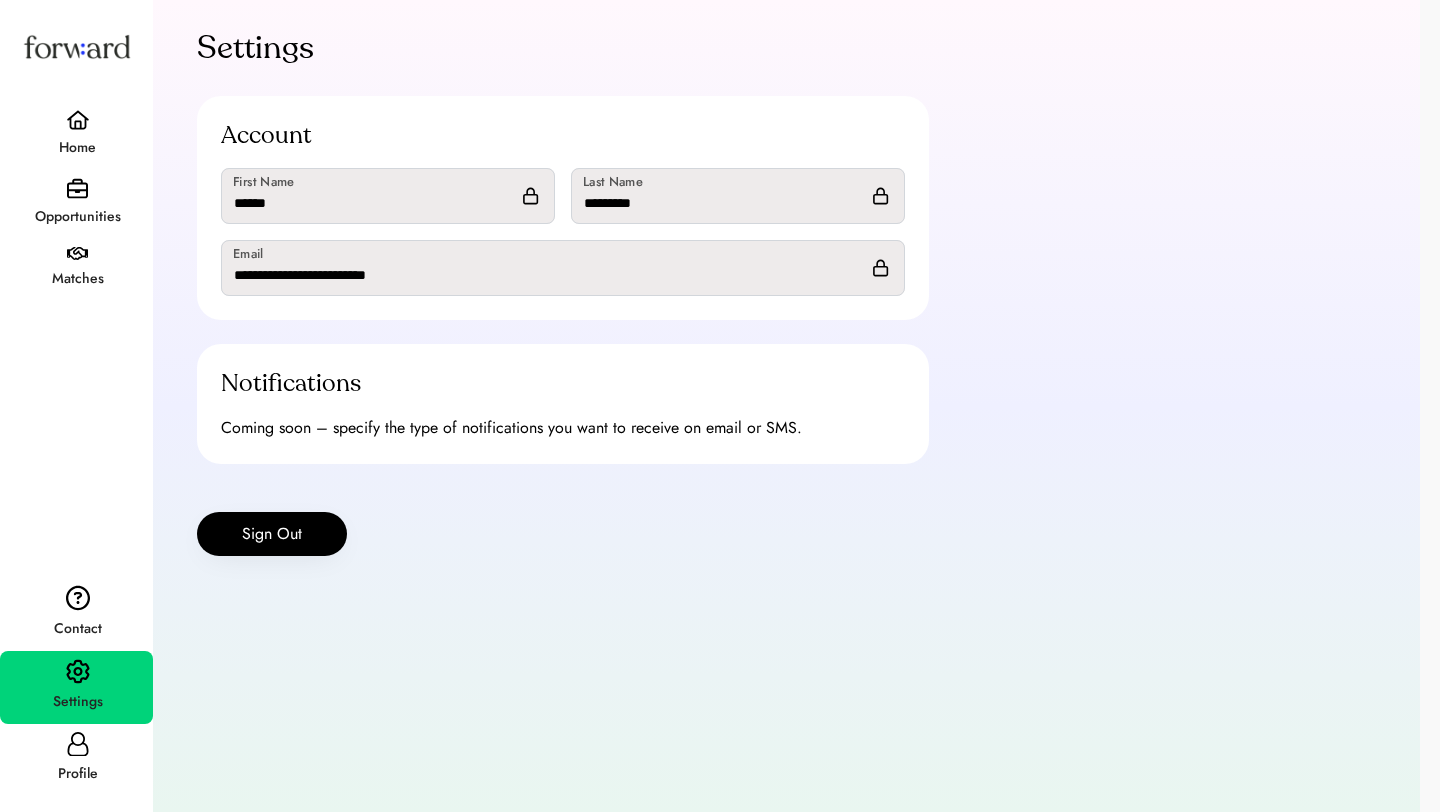 click at bounding box center [77, 188] 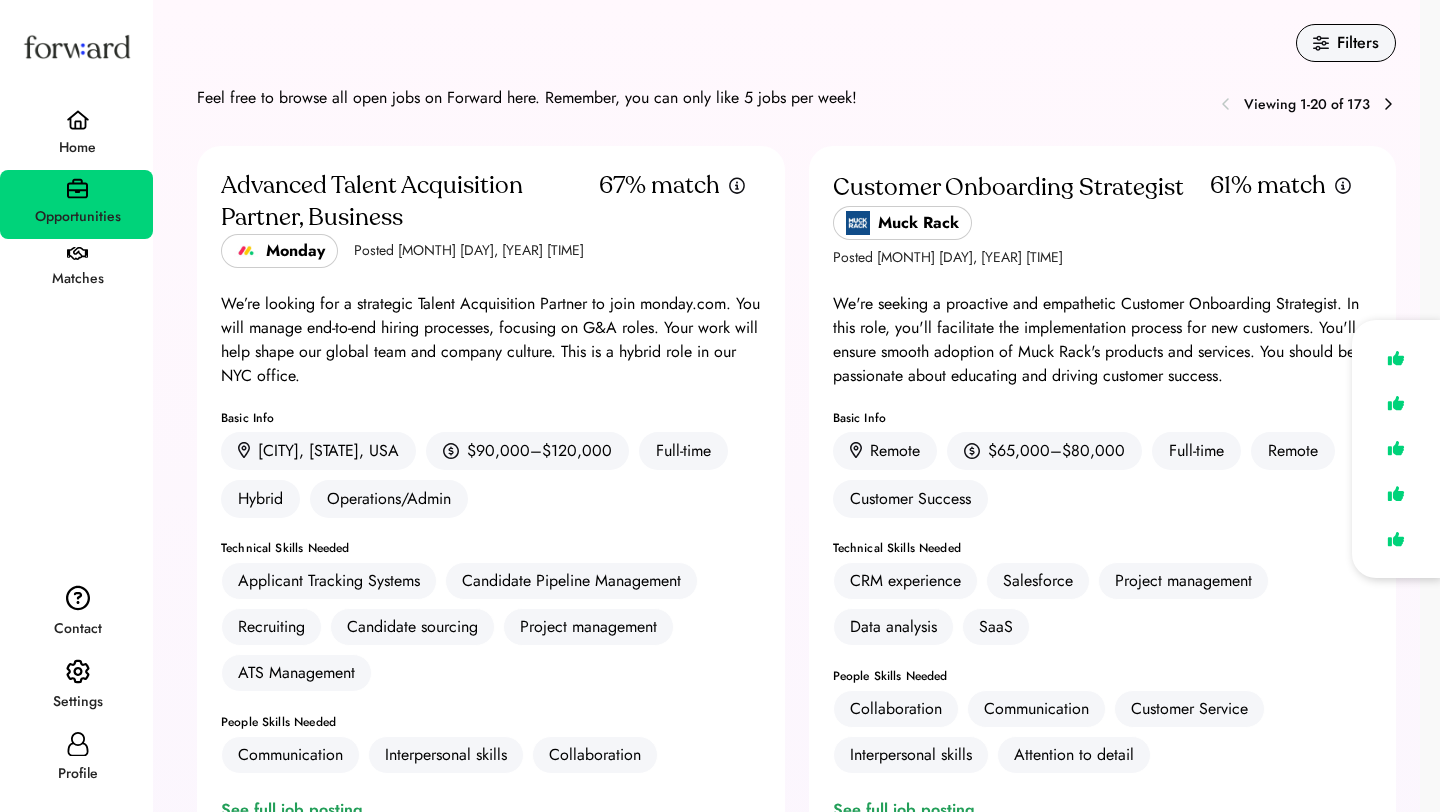 click on "Matches" at bounding box center (76, 270) 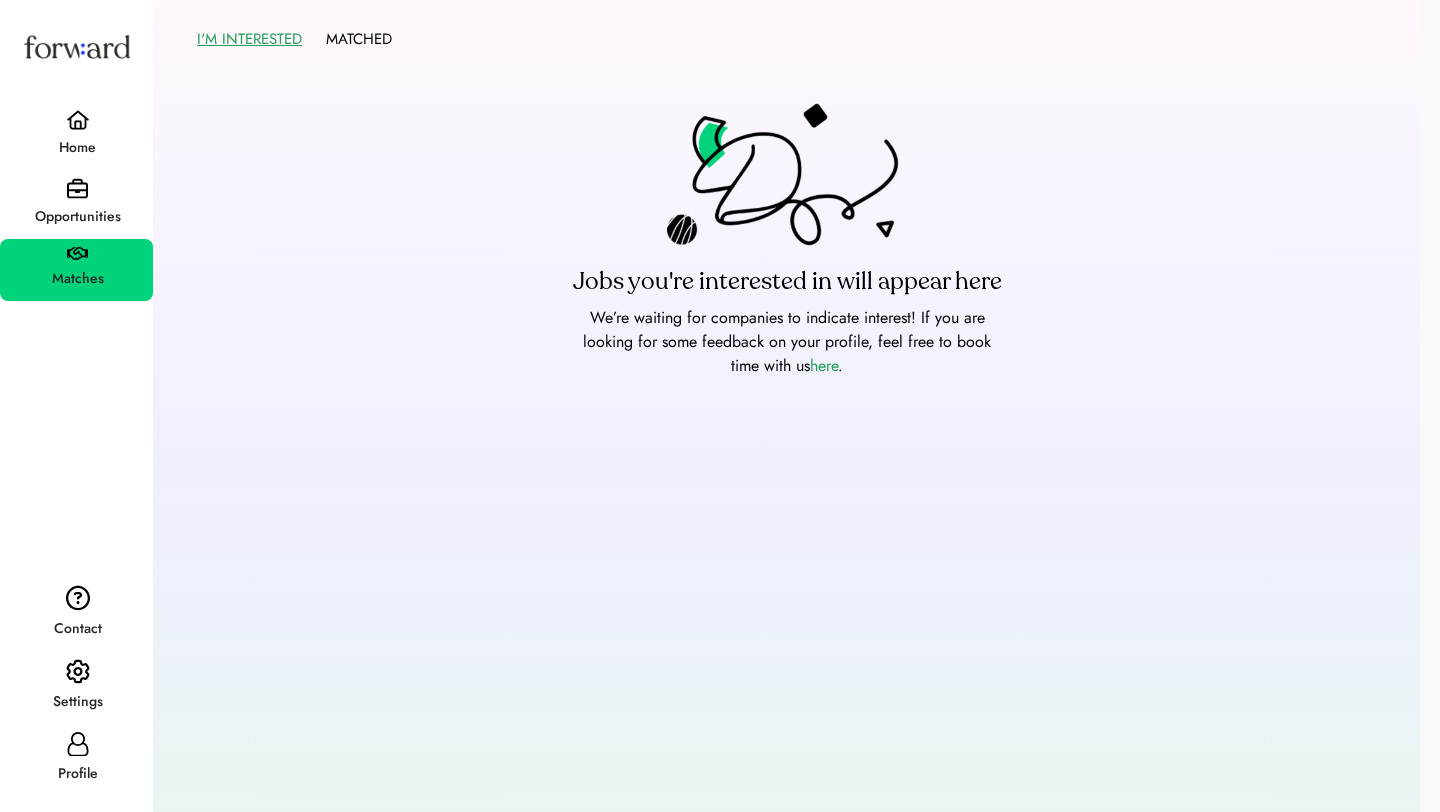 click on "Opportunities" at bounding box center (77, 217) 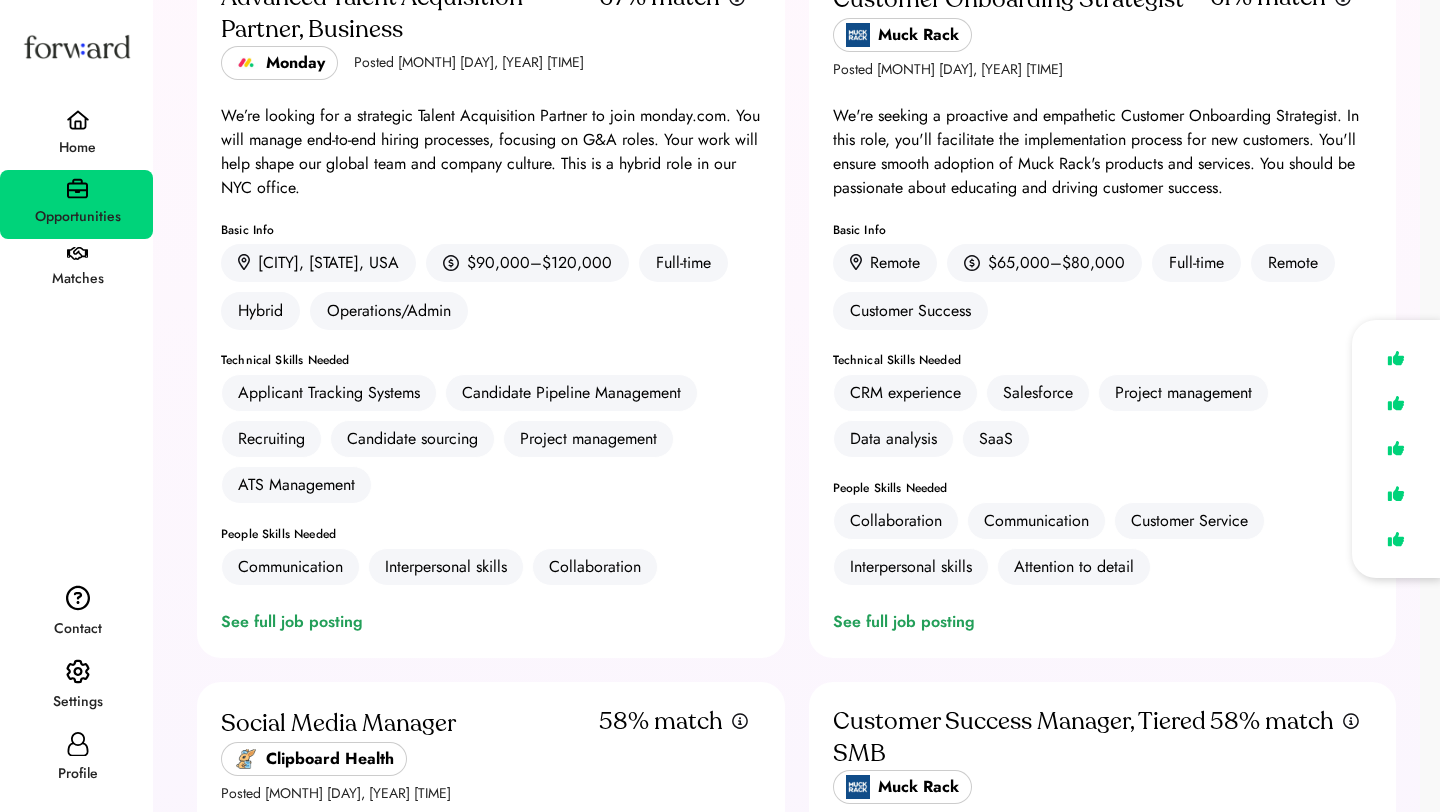 scroll, scrollTop: 0, scrollLeft: 0, axis: both 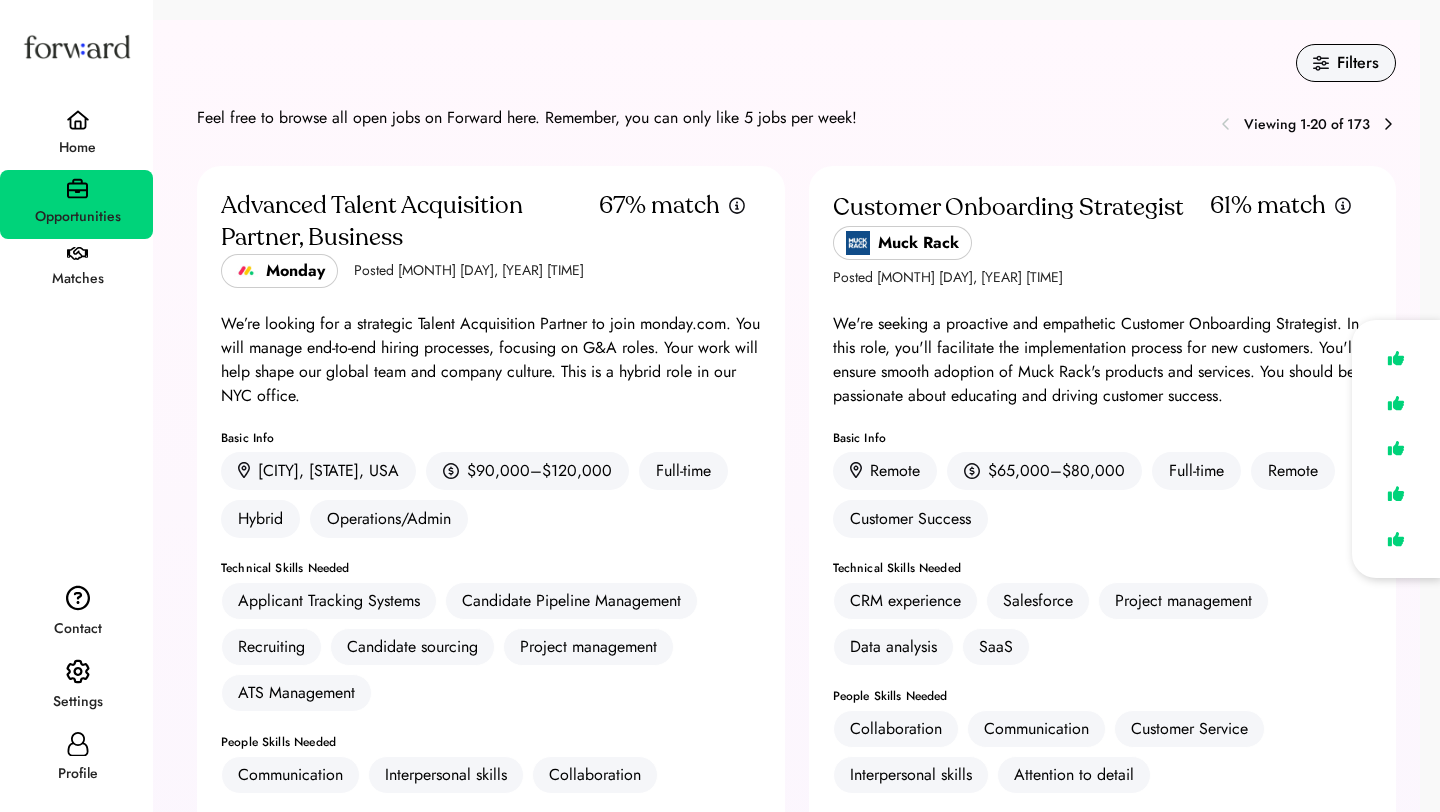 click on "Customer Onboarding Strategist" at bounding box center [1022, 208] 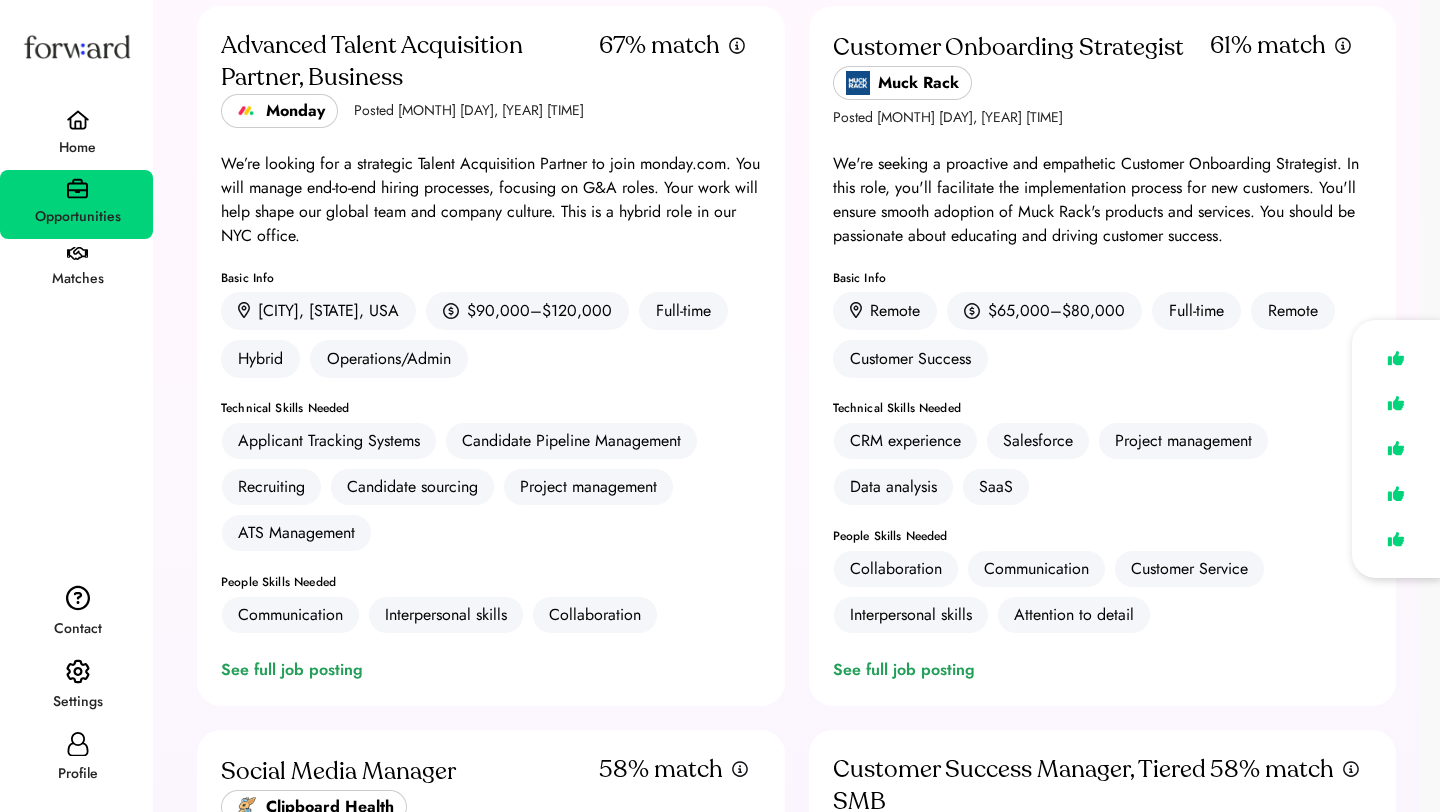 scroll, scrollTop: 167, scrollLeft: 0, axis: vertical 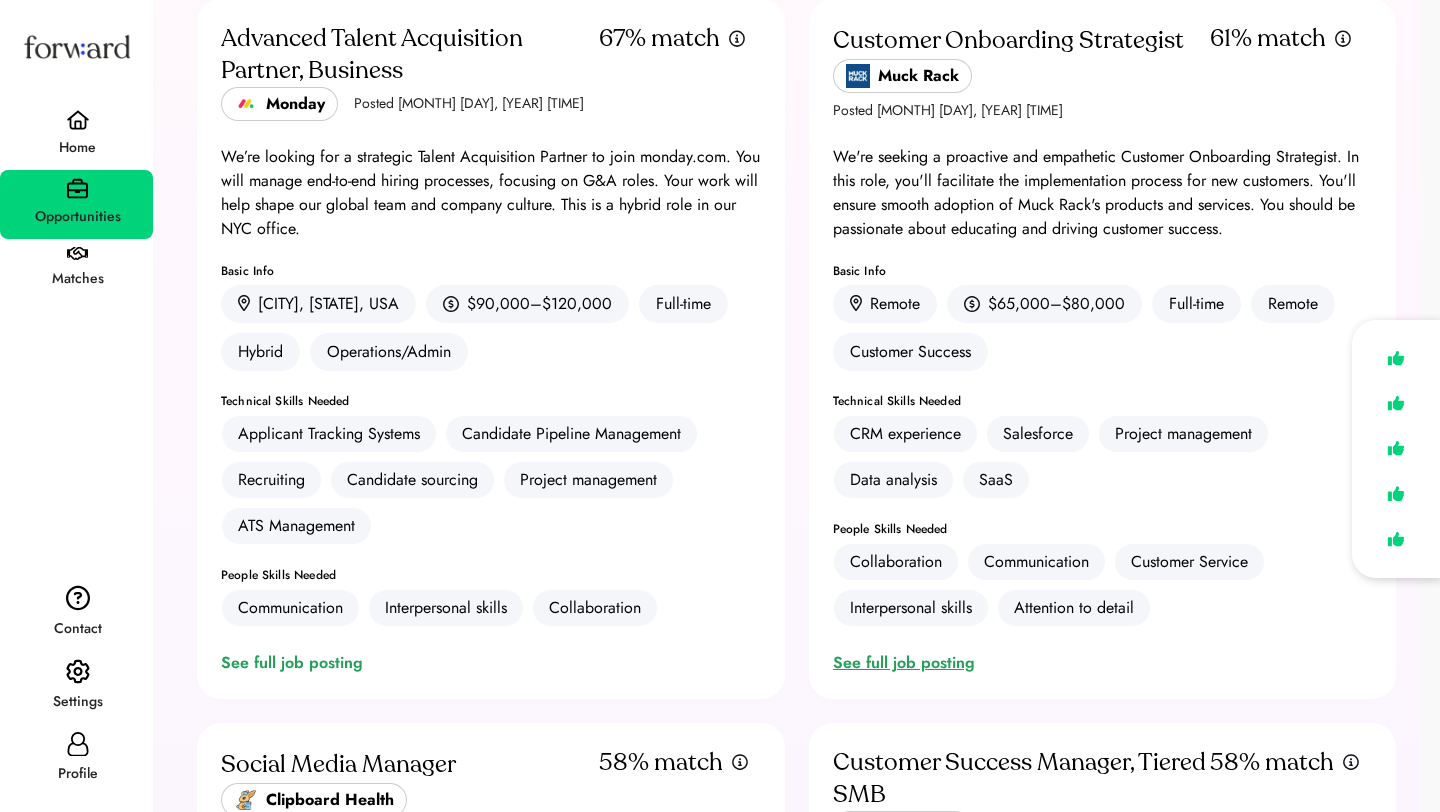 click on "See full job posting" at bounding box center (908, 663) 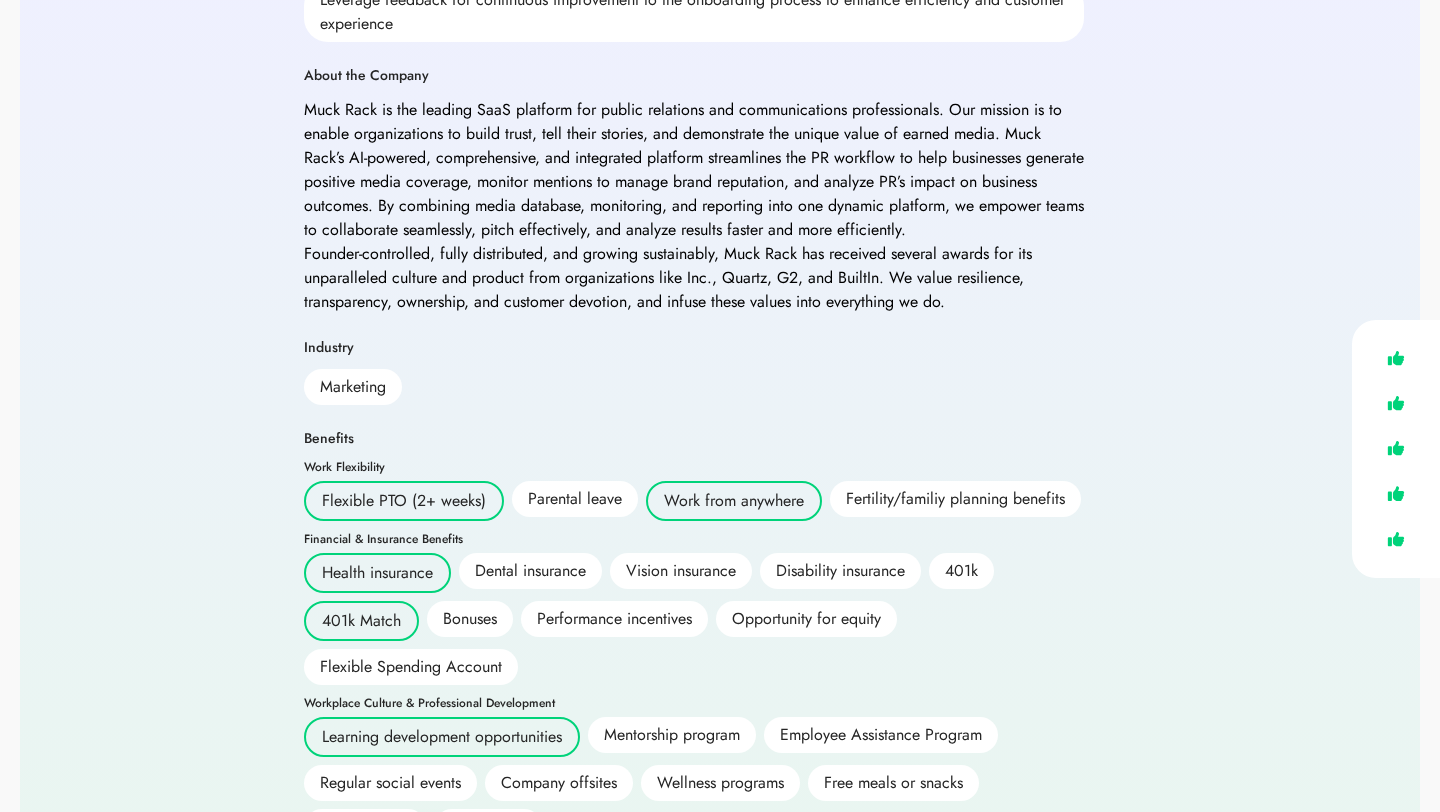scroll, scrollTop: 1062, scrollLeft: 0, axis: vertical 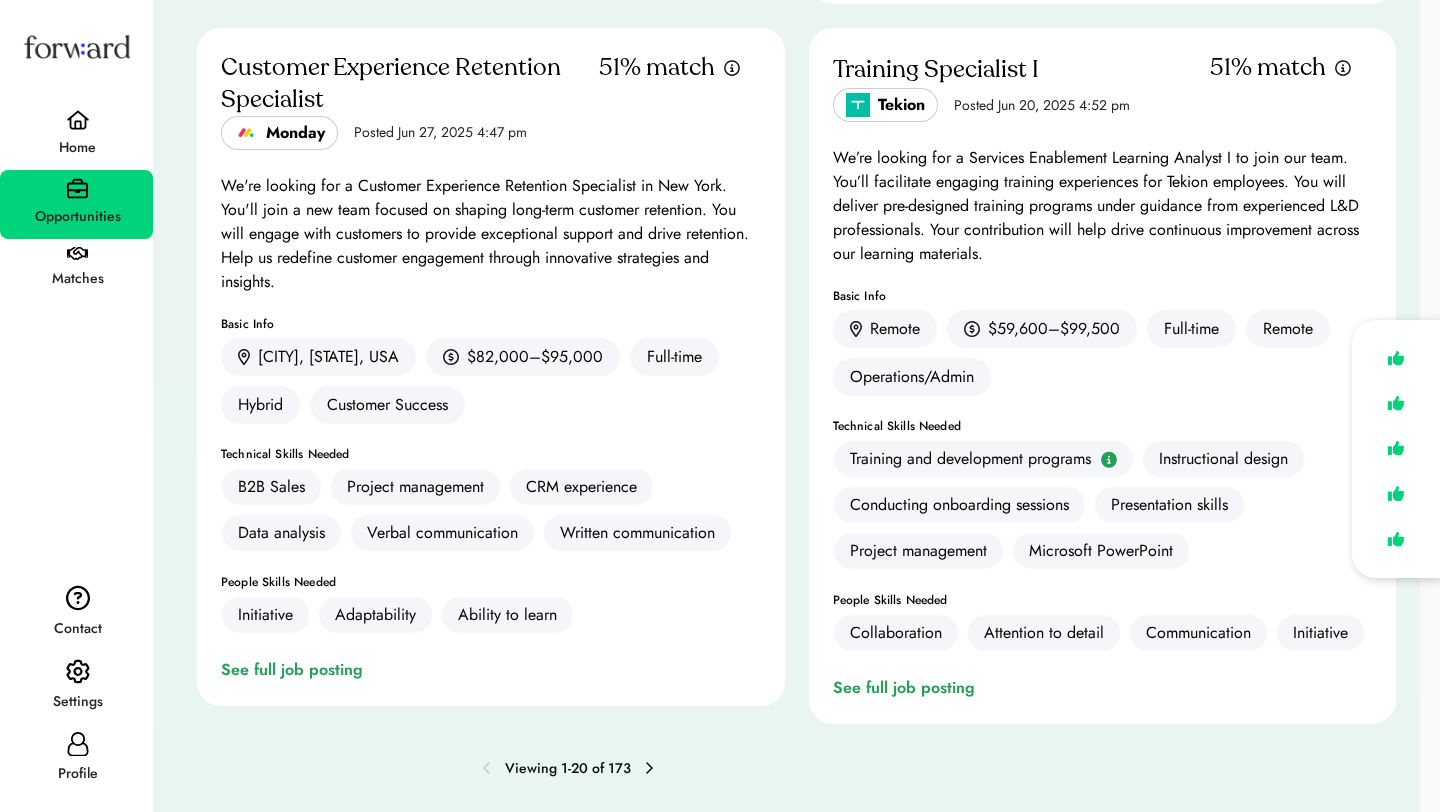 click at bounding box center [649, 768] 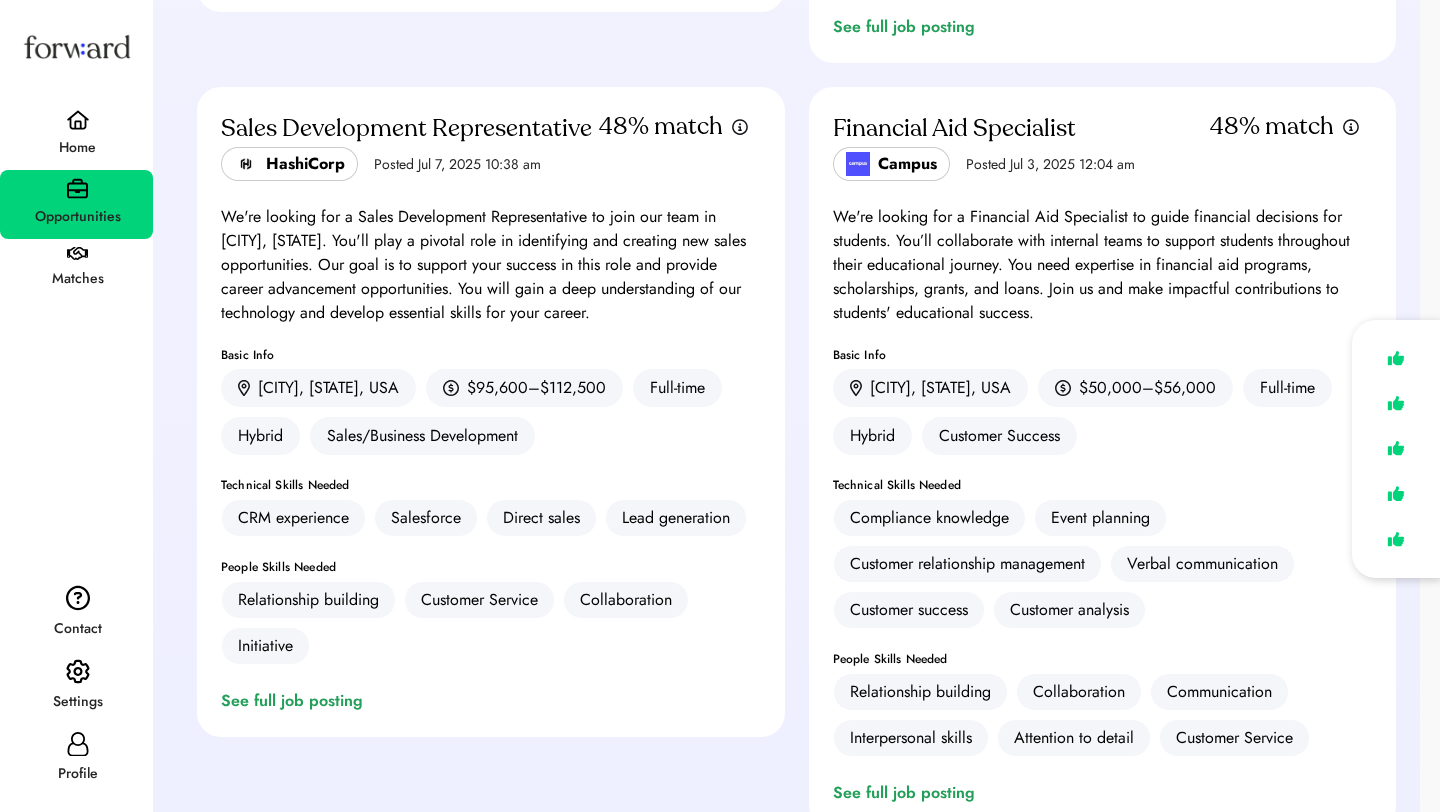 scroll, scrollTop: 3082, scrollLeft: 0, axis: vertical 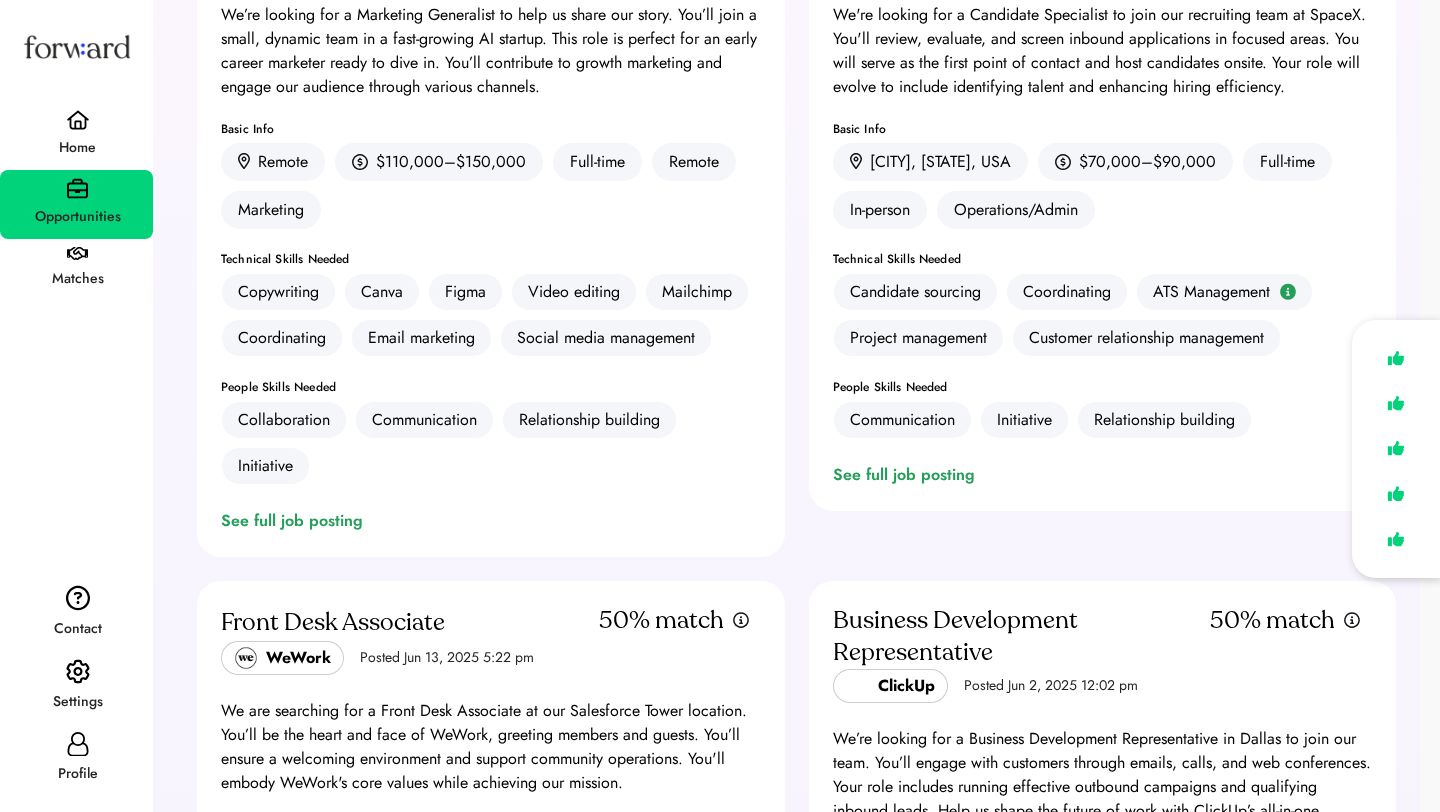 click on "Home" at bounding box center (77, 148) 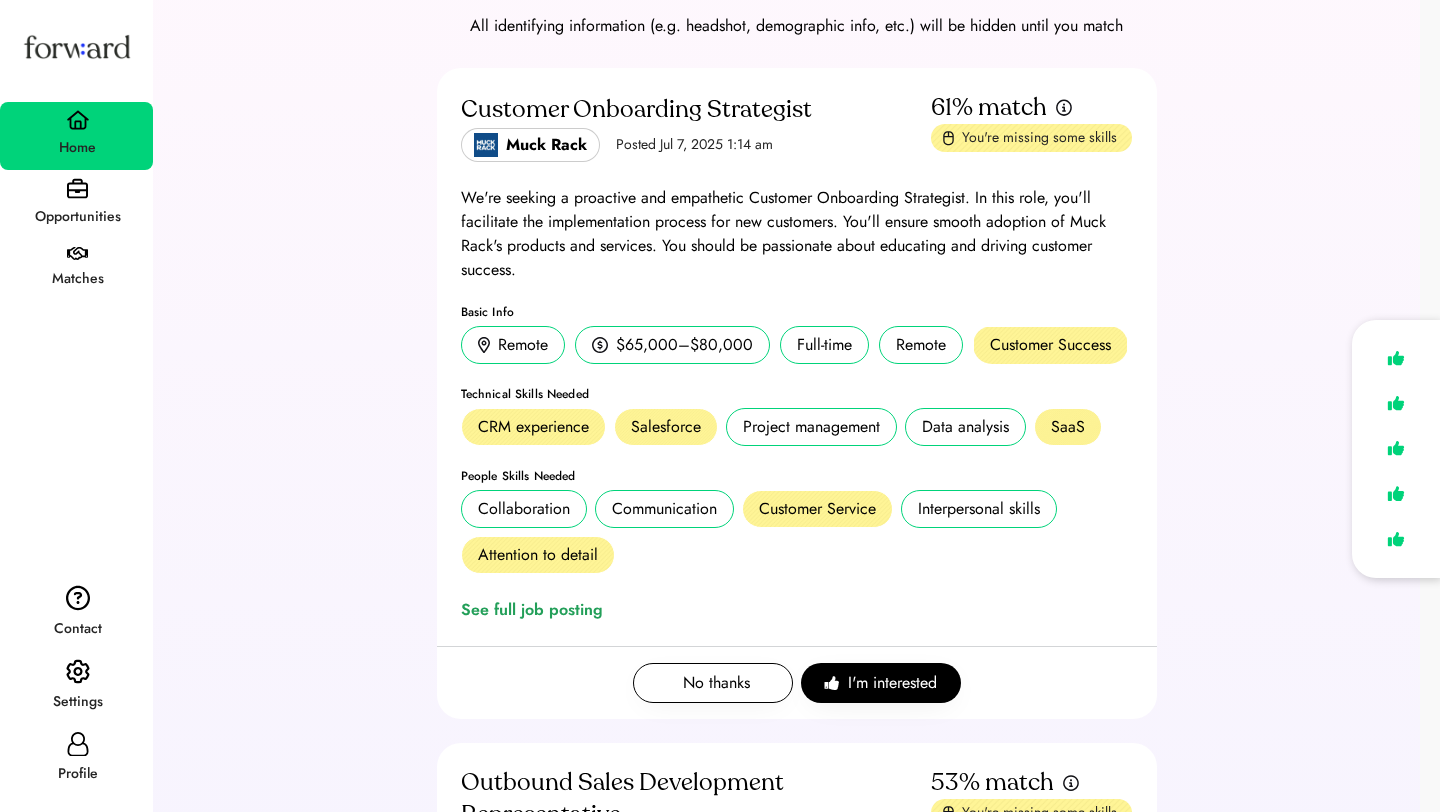 scroll, scrollTop: 0, scrollLeft: 0, axis: both 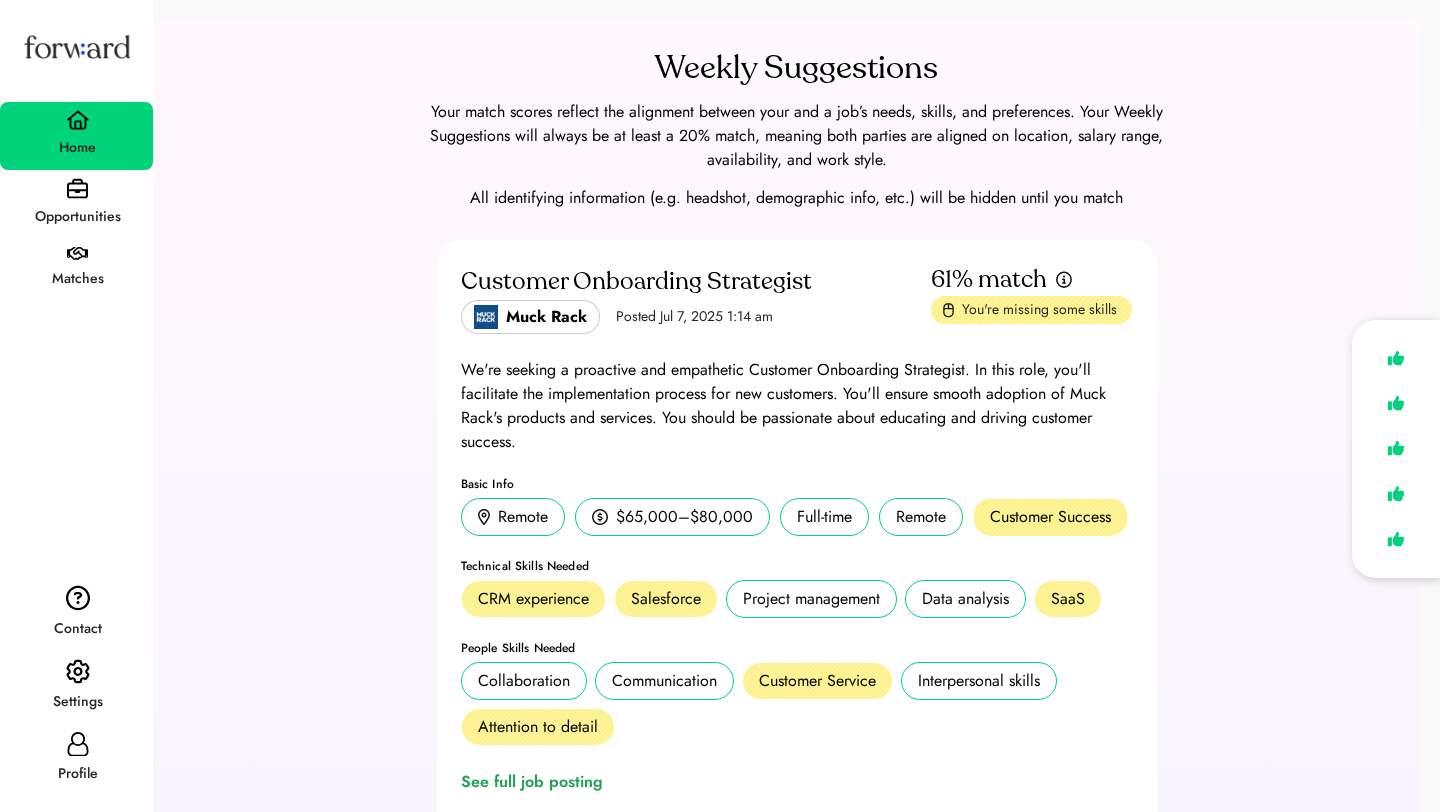 click on "Weekly Suggestions Your match scores reflect the alignment between your and a job’s needs, skills, and preferences. Your Weekly Suggestions will always be at least a 20% match, meaning both parties are aligned on location, salary range, availability, and work style. All identifying information (e.g. headshot, demographic info, etc.) will be hidden until you match" at bounding box center [796, 130] 